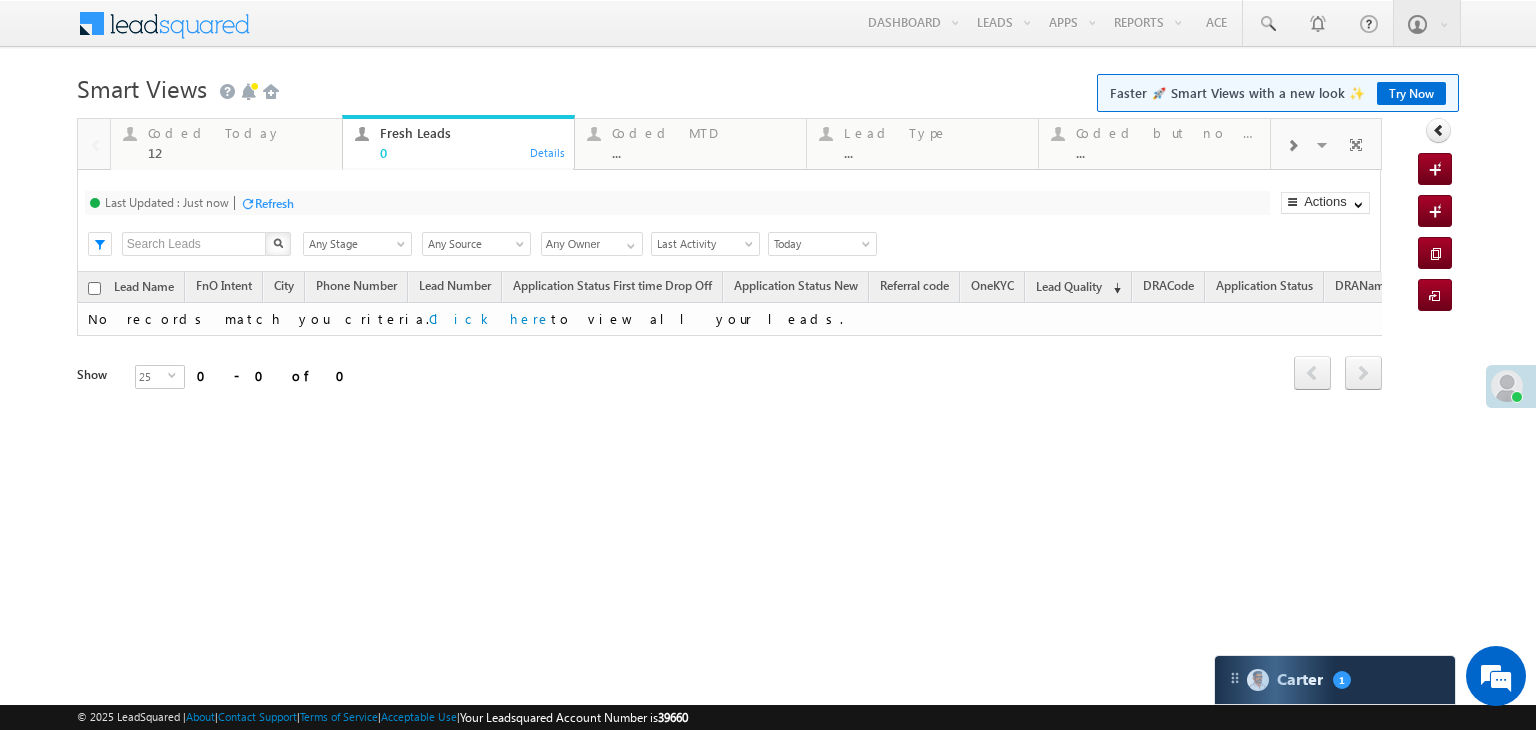 scroll, scrollTop: 0, scrollLeft: 0, axis: both 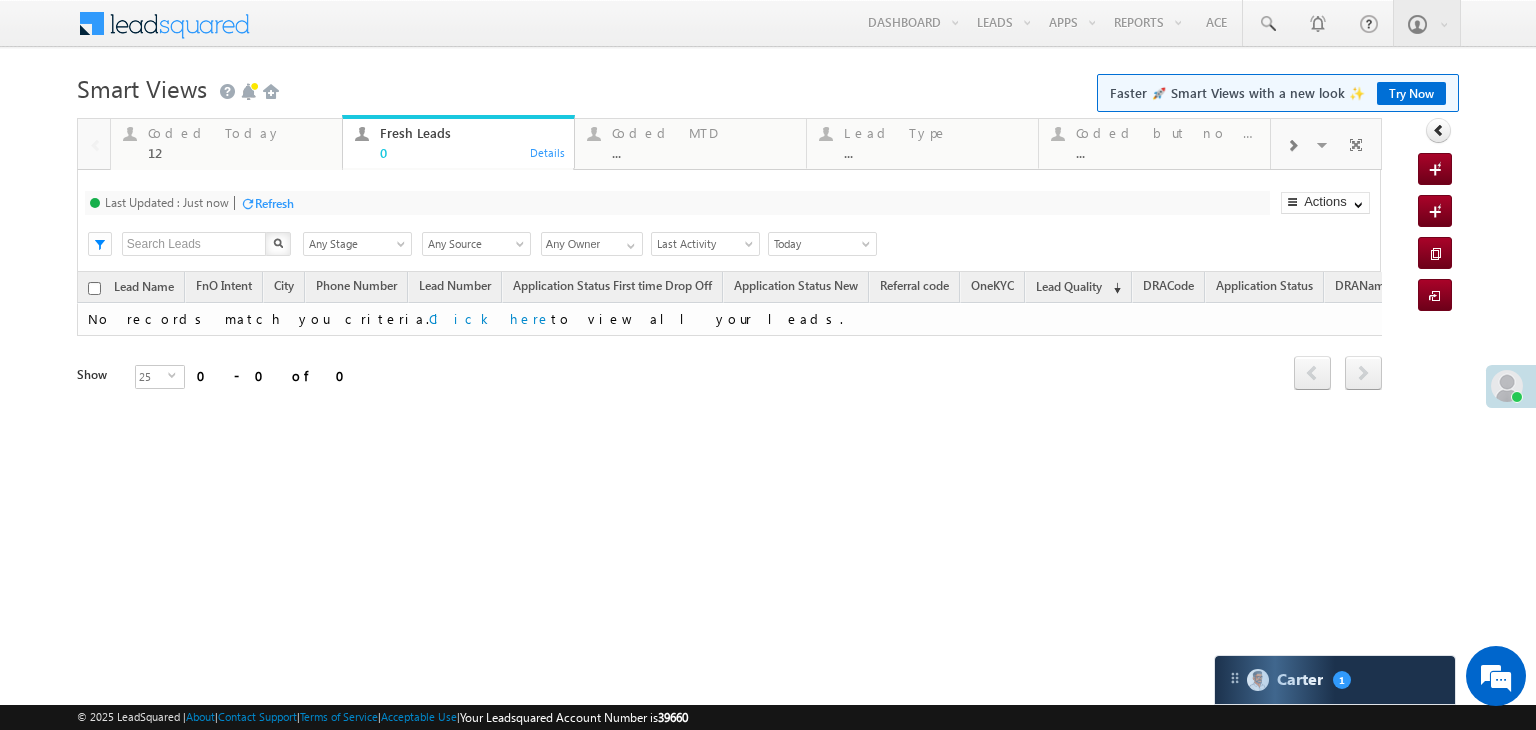 click on "Last Updated : Just now Refresh Refreshing..." at bounding box center (677, 203) 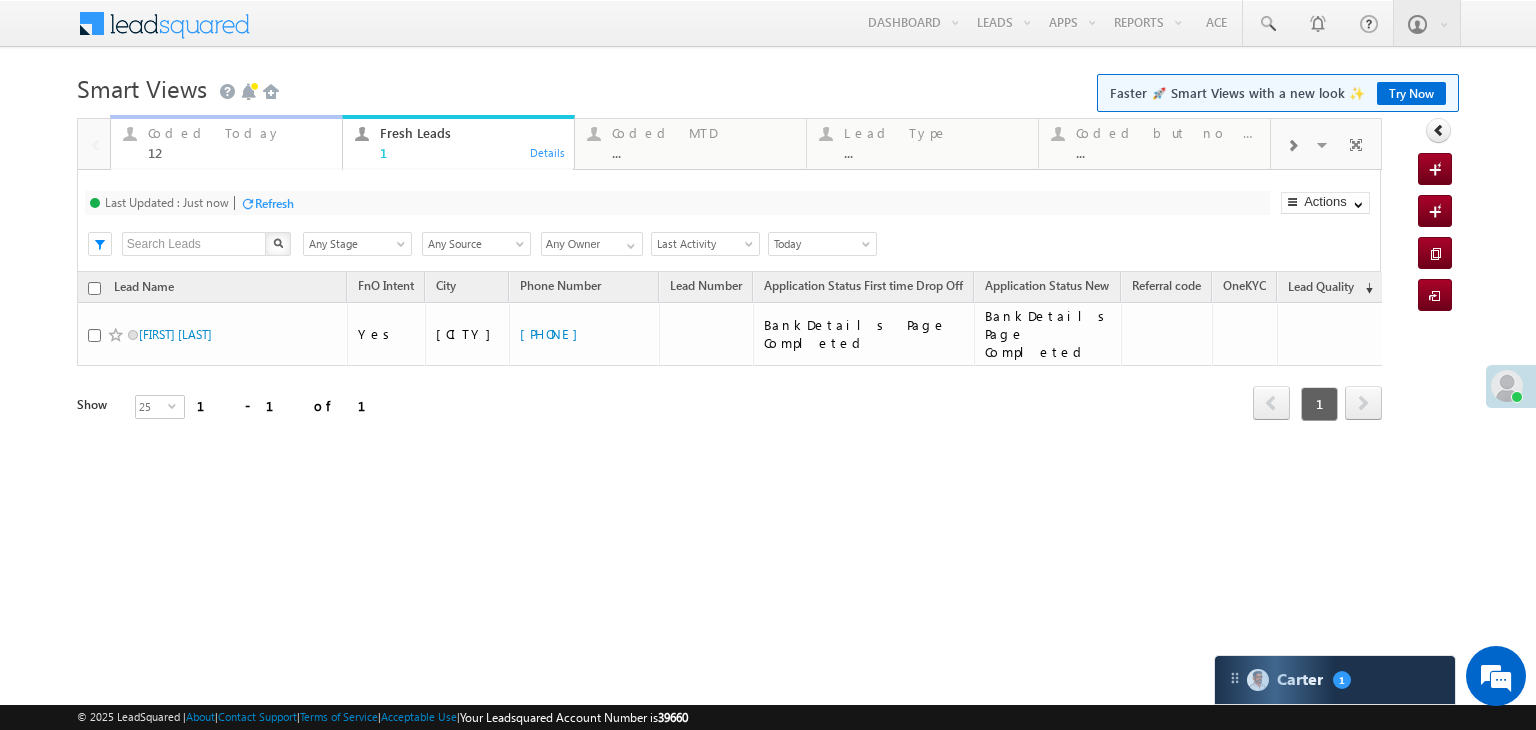 click on "Coded Today 12" at bounding box center (239, 140) 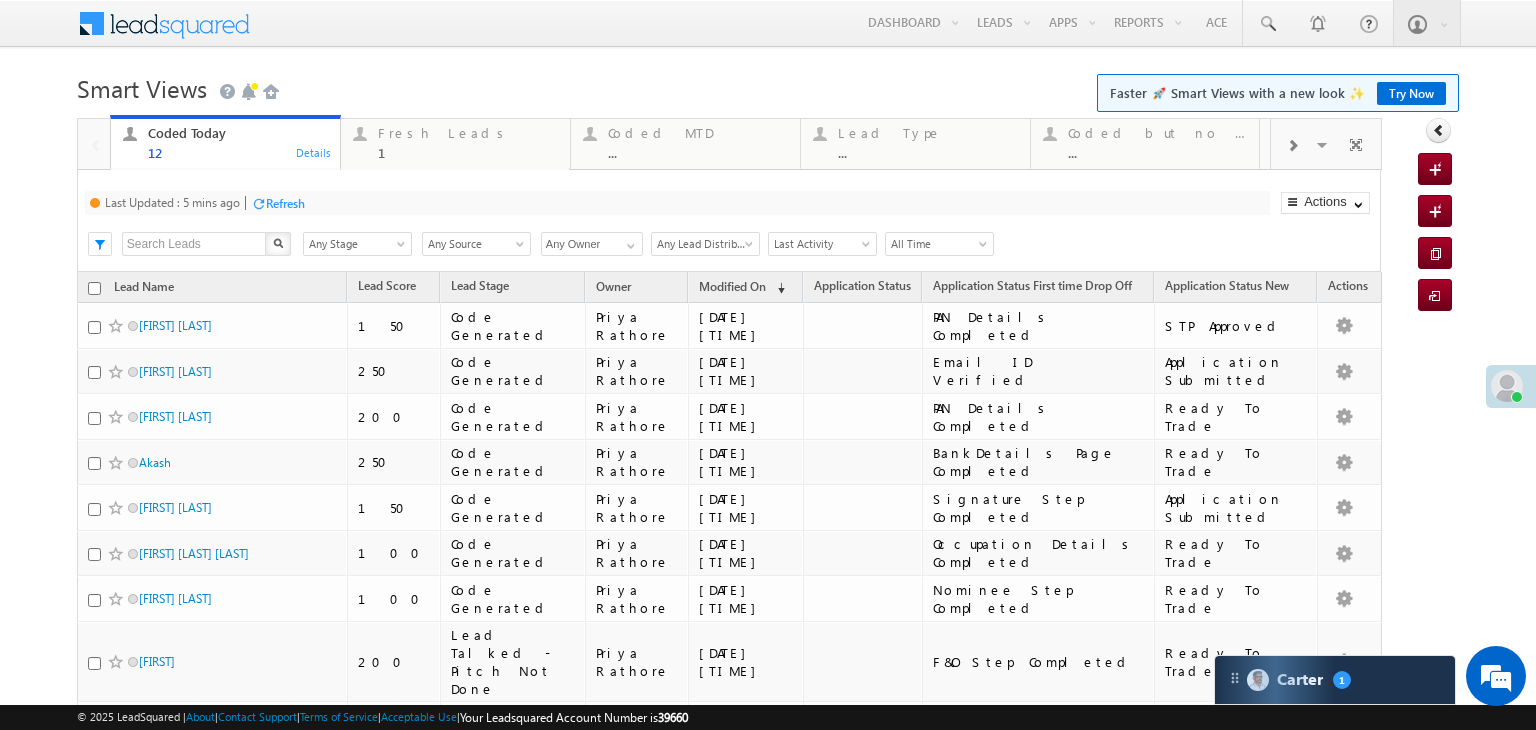 click on "Refresh" at bounding box center [285, 203] 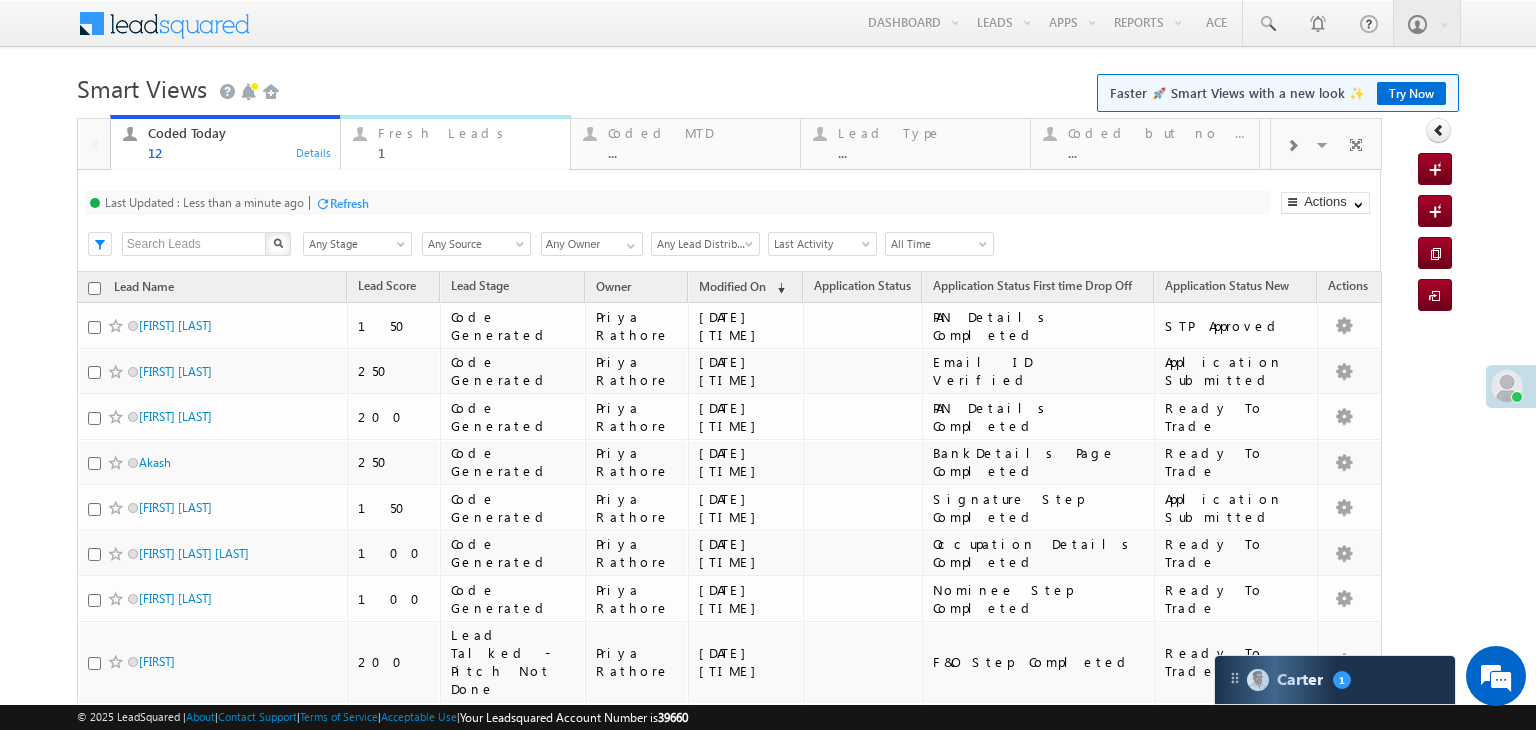 drag, startPoint x: 416, startPoint y: 131, endPoint x: 352, endPoint y: 202, distance: 95.587654 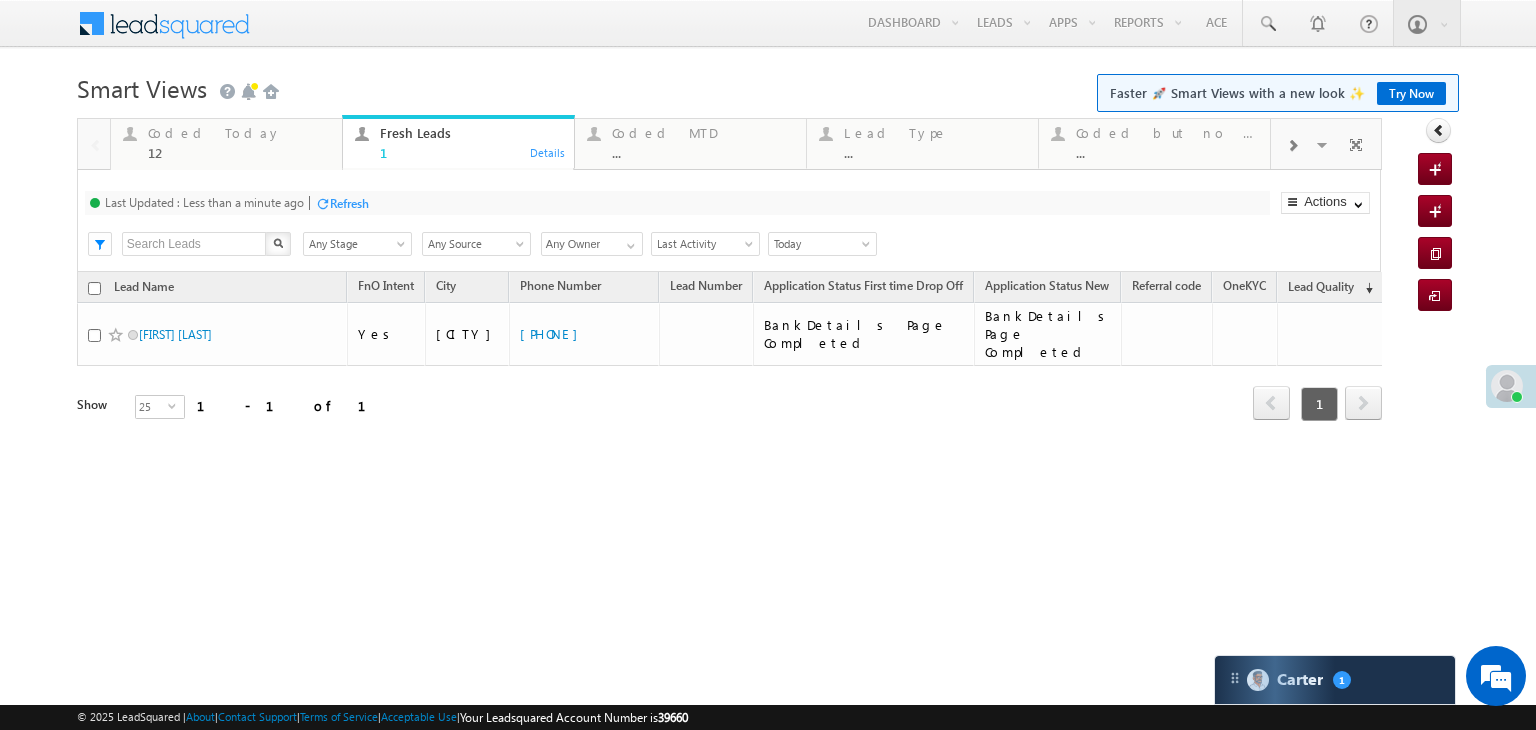 click on "Refresh" at bounding box center [349, 203] 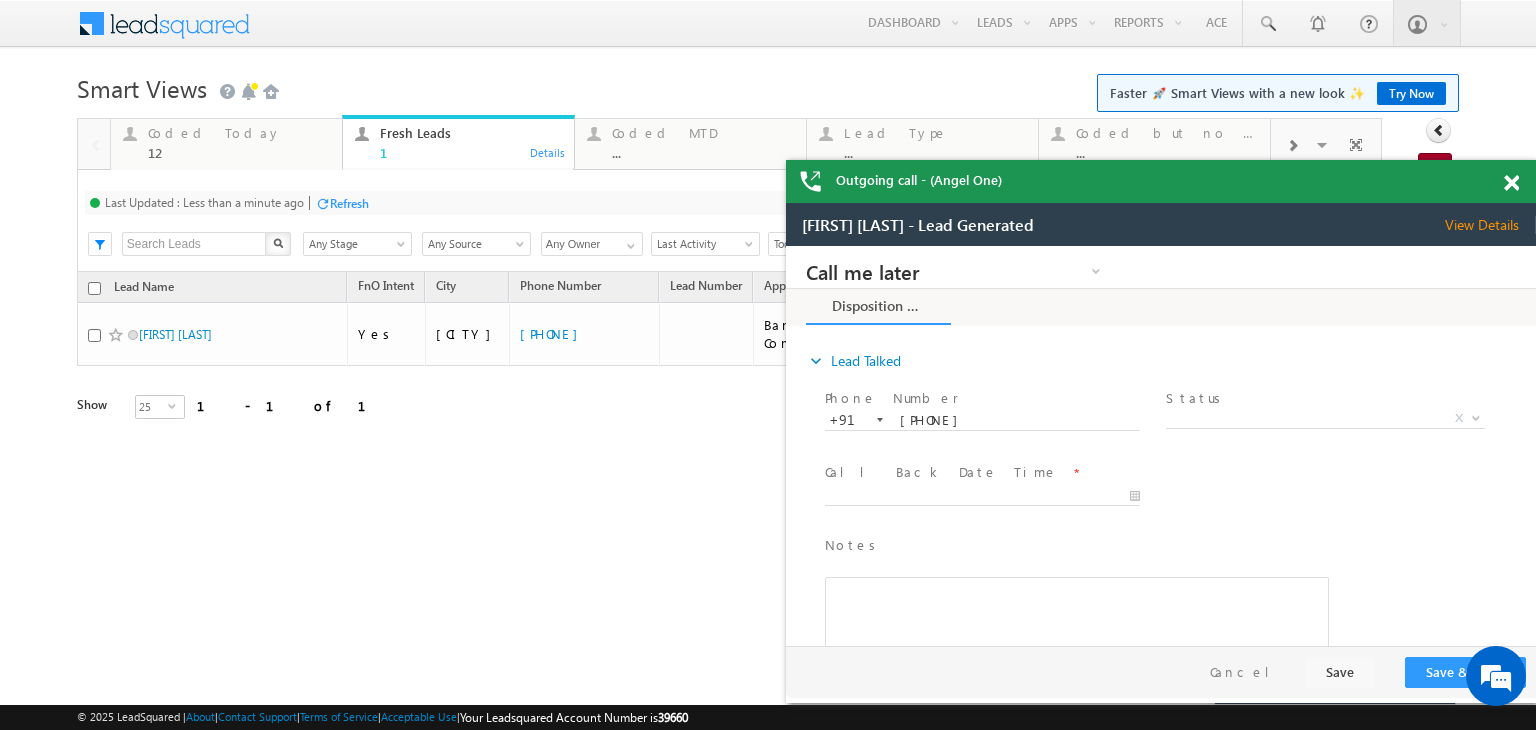 scroll, scrollTop: 0, scrollLeft: 0, axis: both 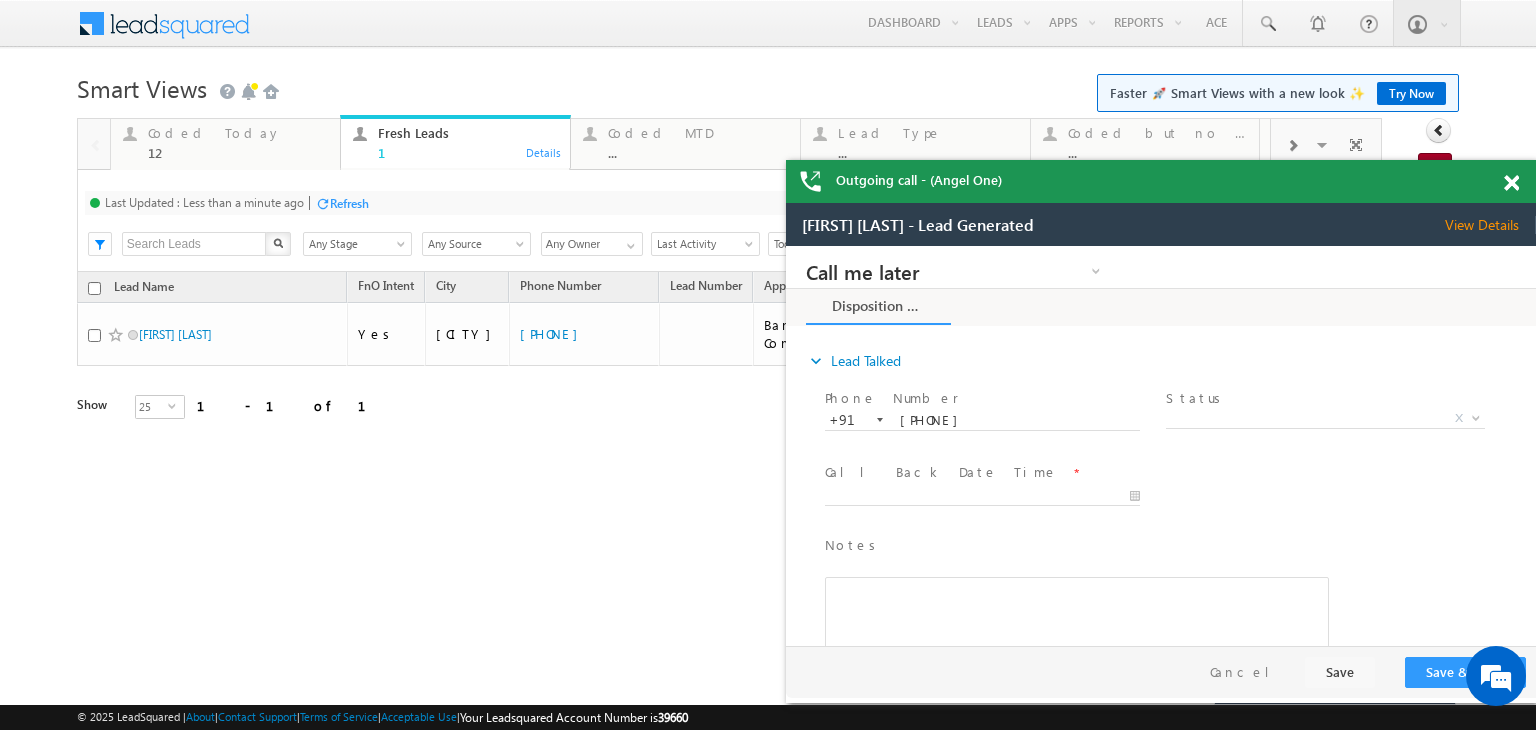 click at bounding box center [1511, 183] 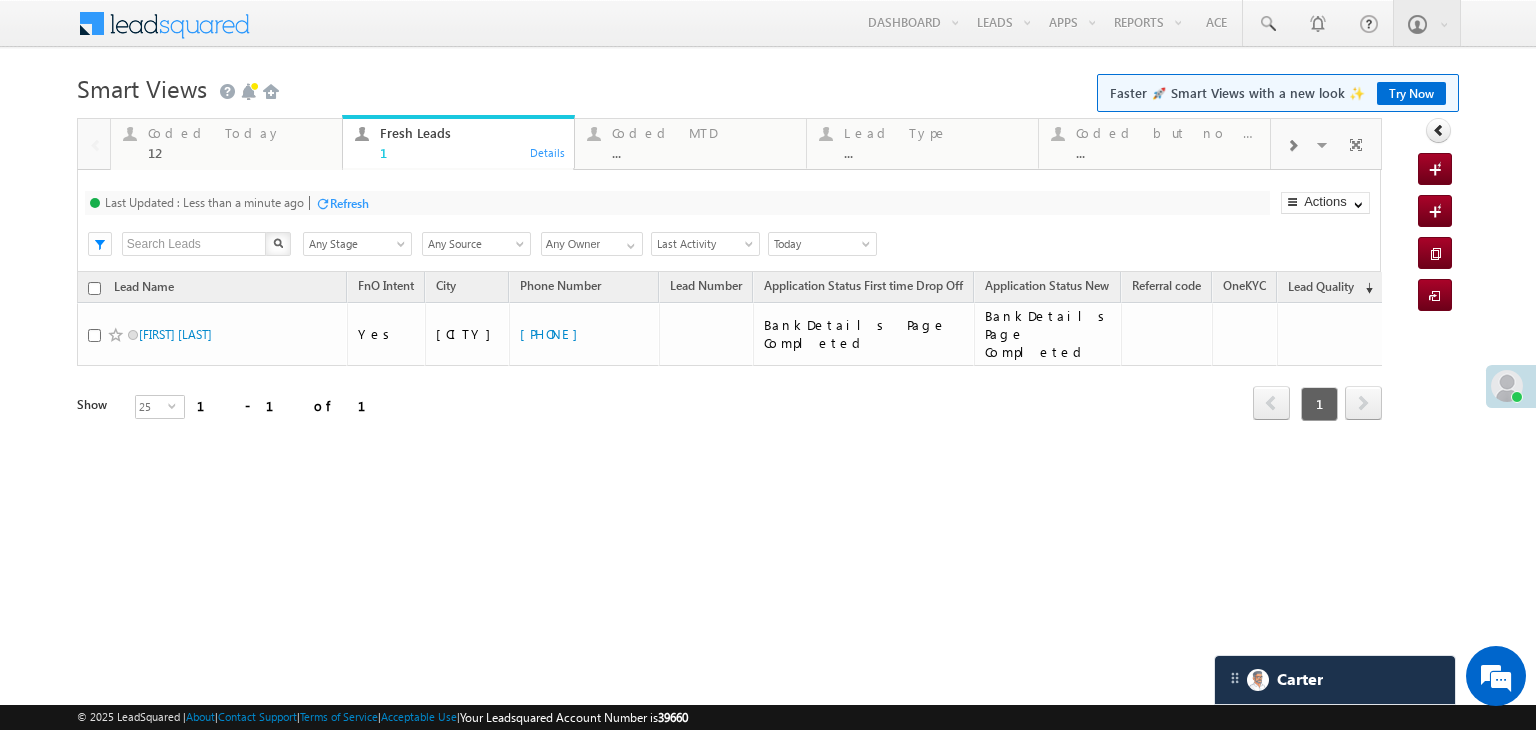 click on "Refresh" at bounding box center (349, 203) 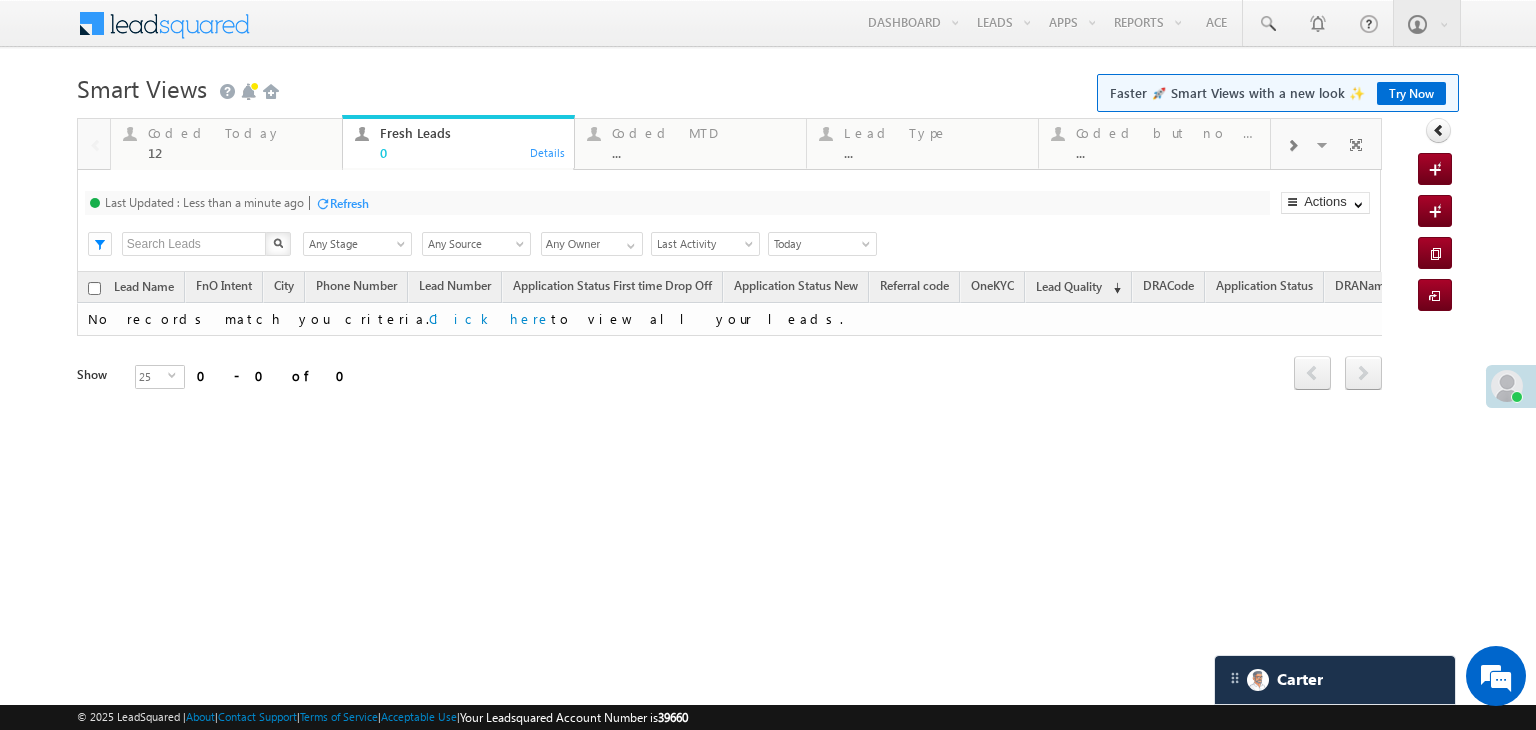 scroll, scrollTop: 9268, scrollLeft: 0, axis: vertical 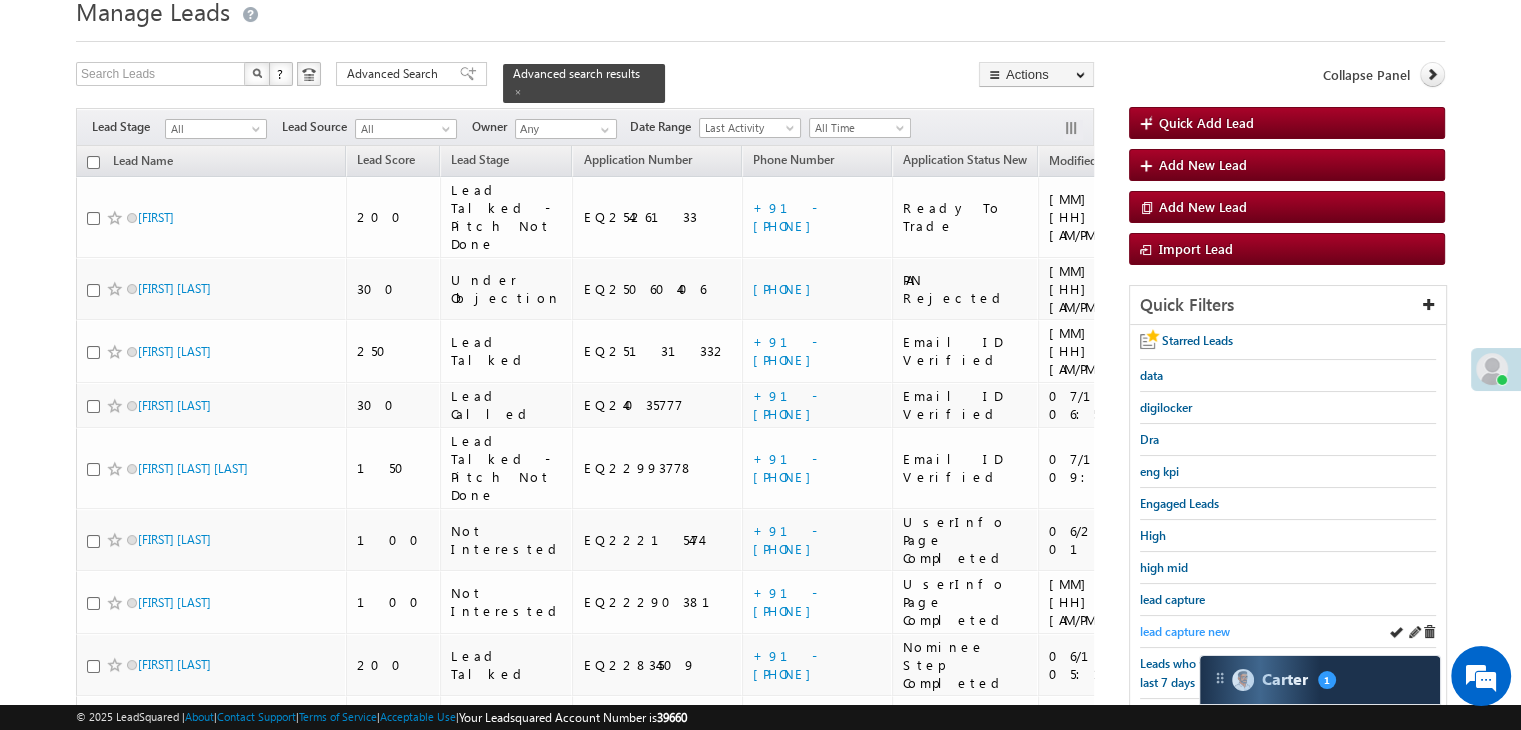 click on "lead capture new" at bounding box center (1185, 631) 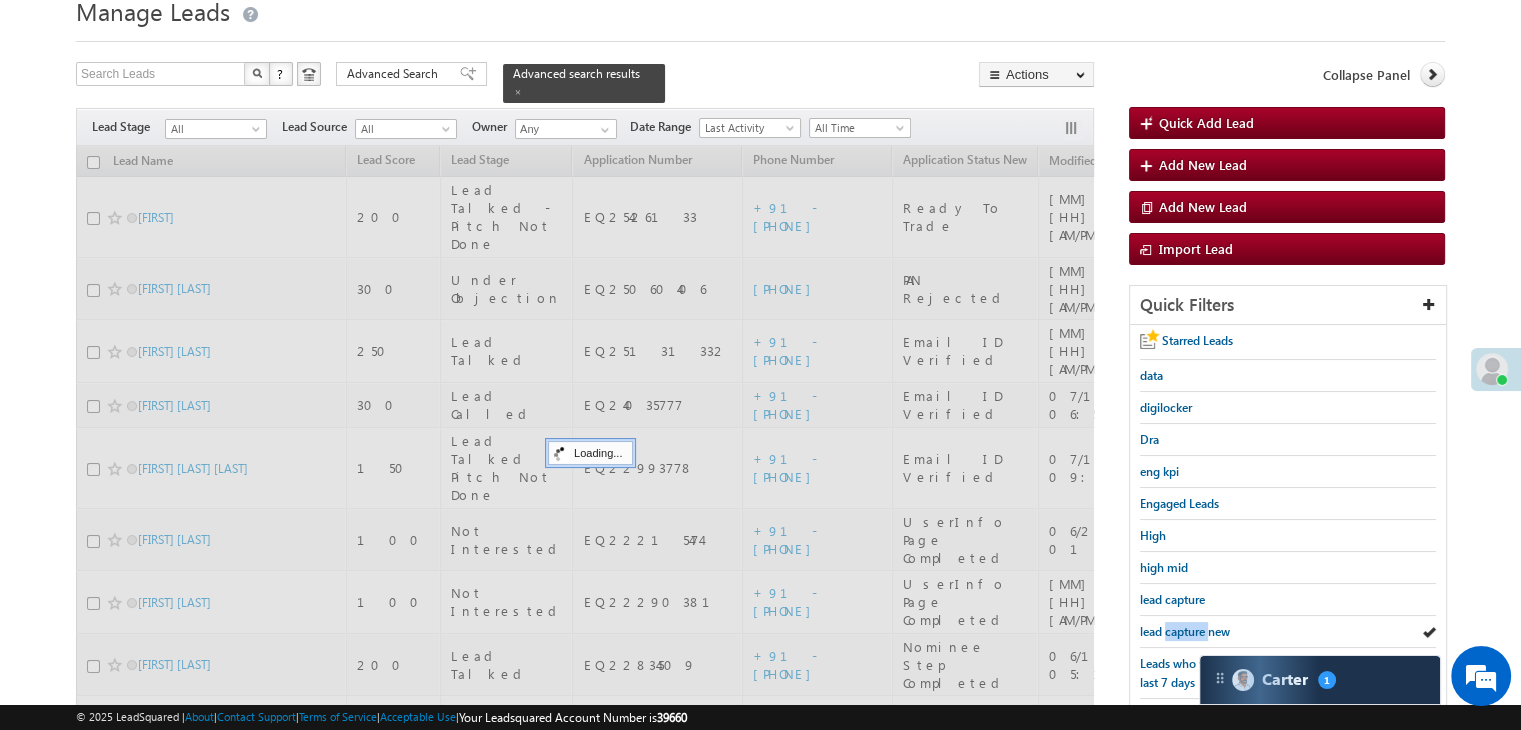 click on "lead capture new" at bounding box center (1185, 631) 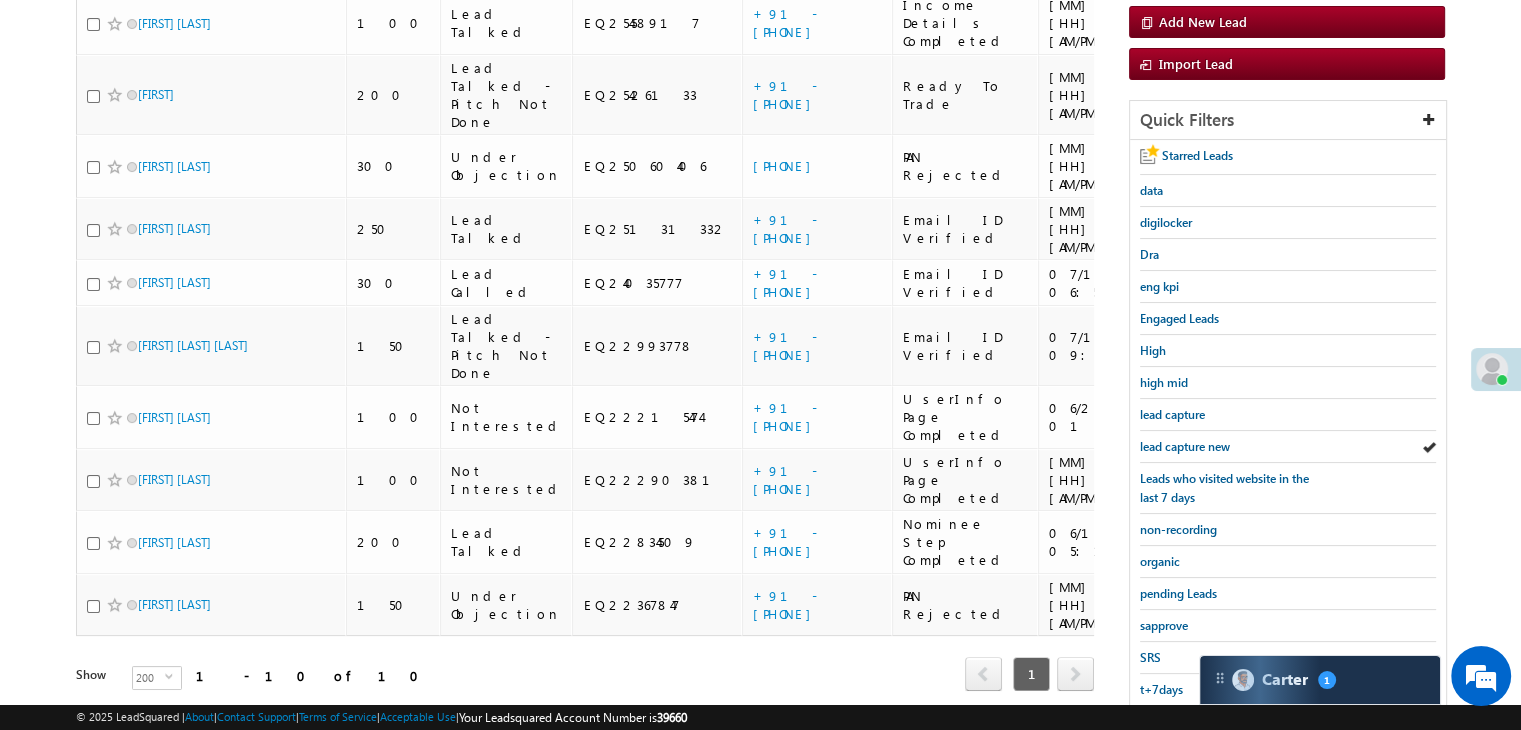 scroll, scrollTop: 363, scrollLeft: 0, axis: vertical 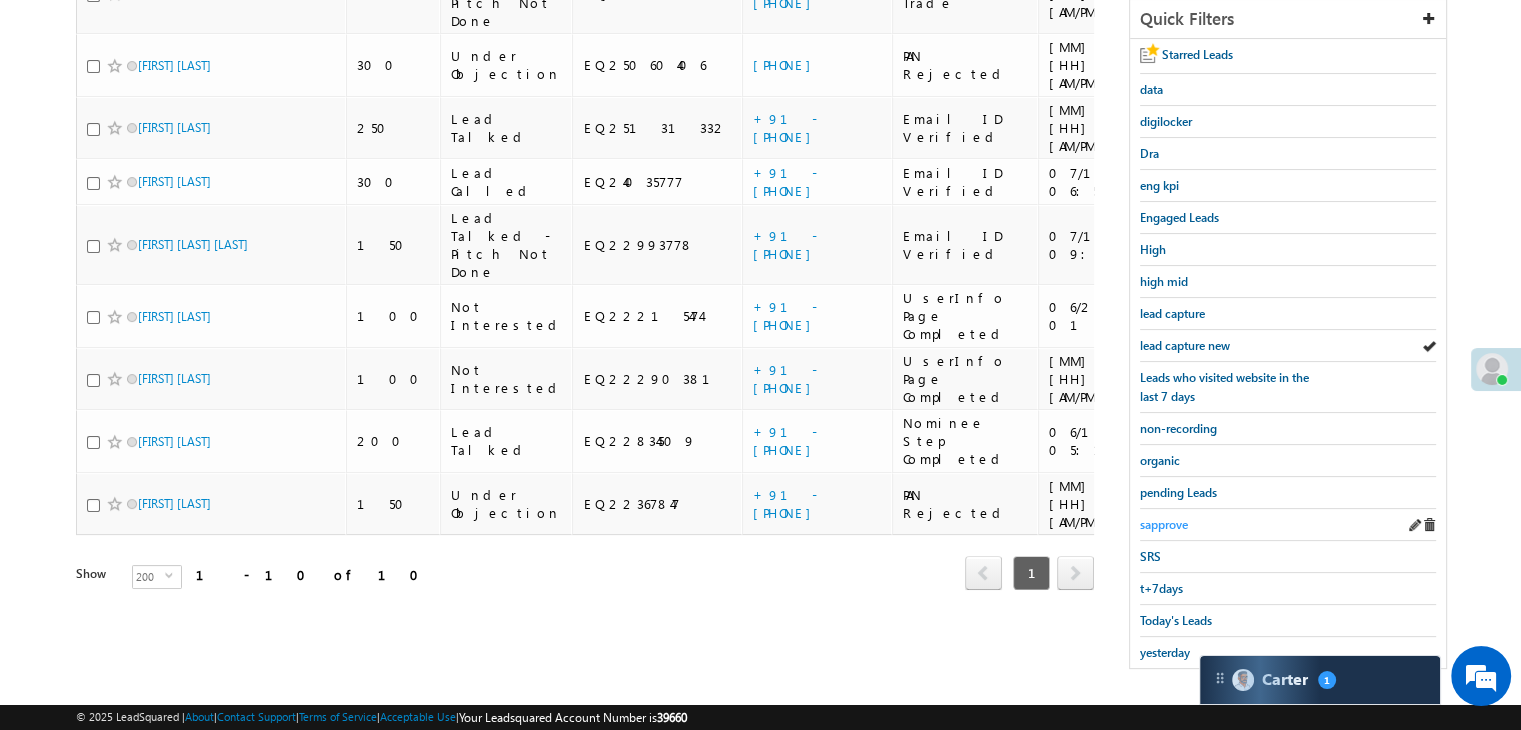 click on "sapprove" at bounding box center [1164, 524] 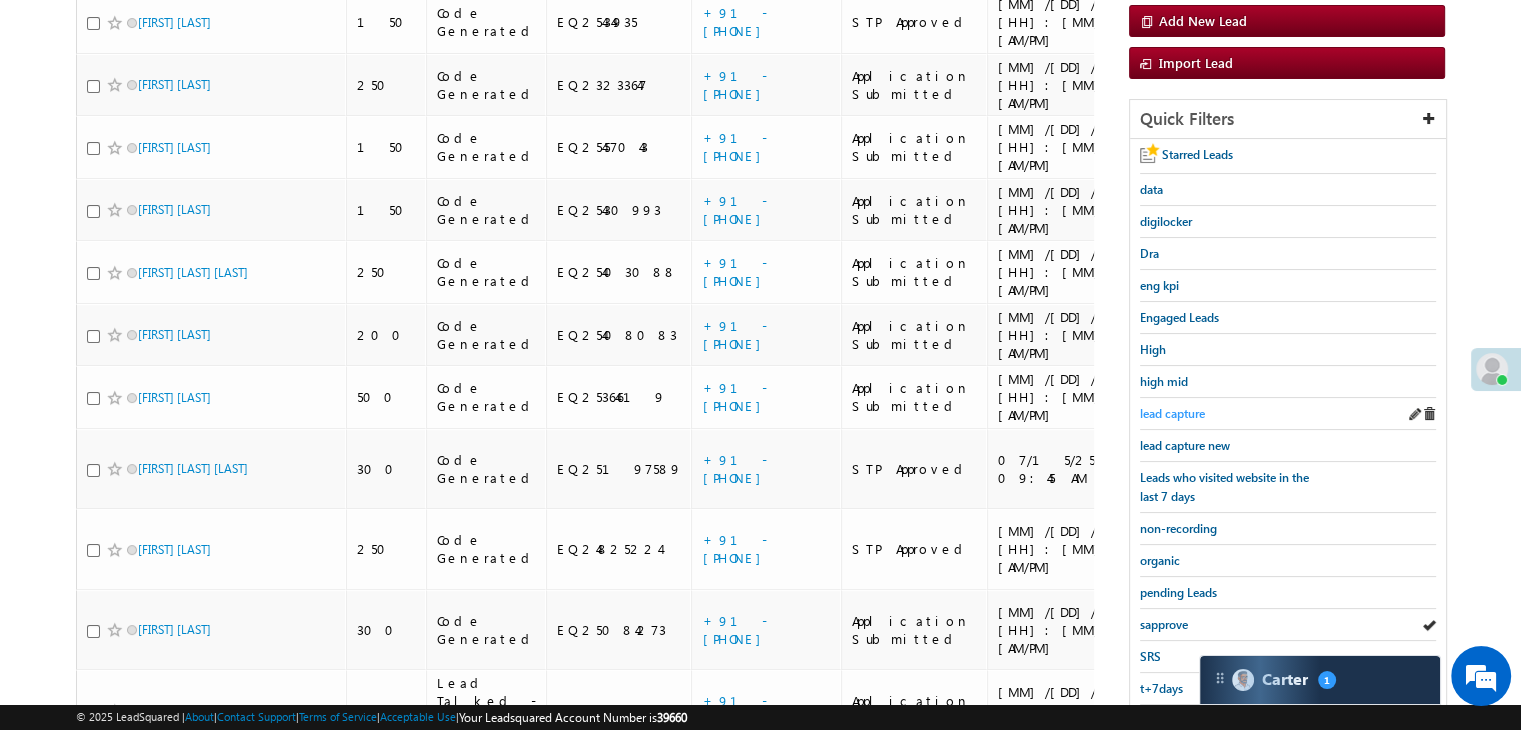 scroll, scrollTop: 163, scrollLeft: 0, axis: vertical 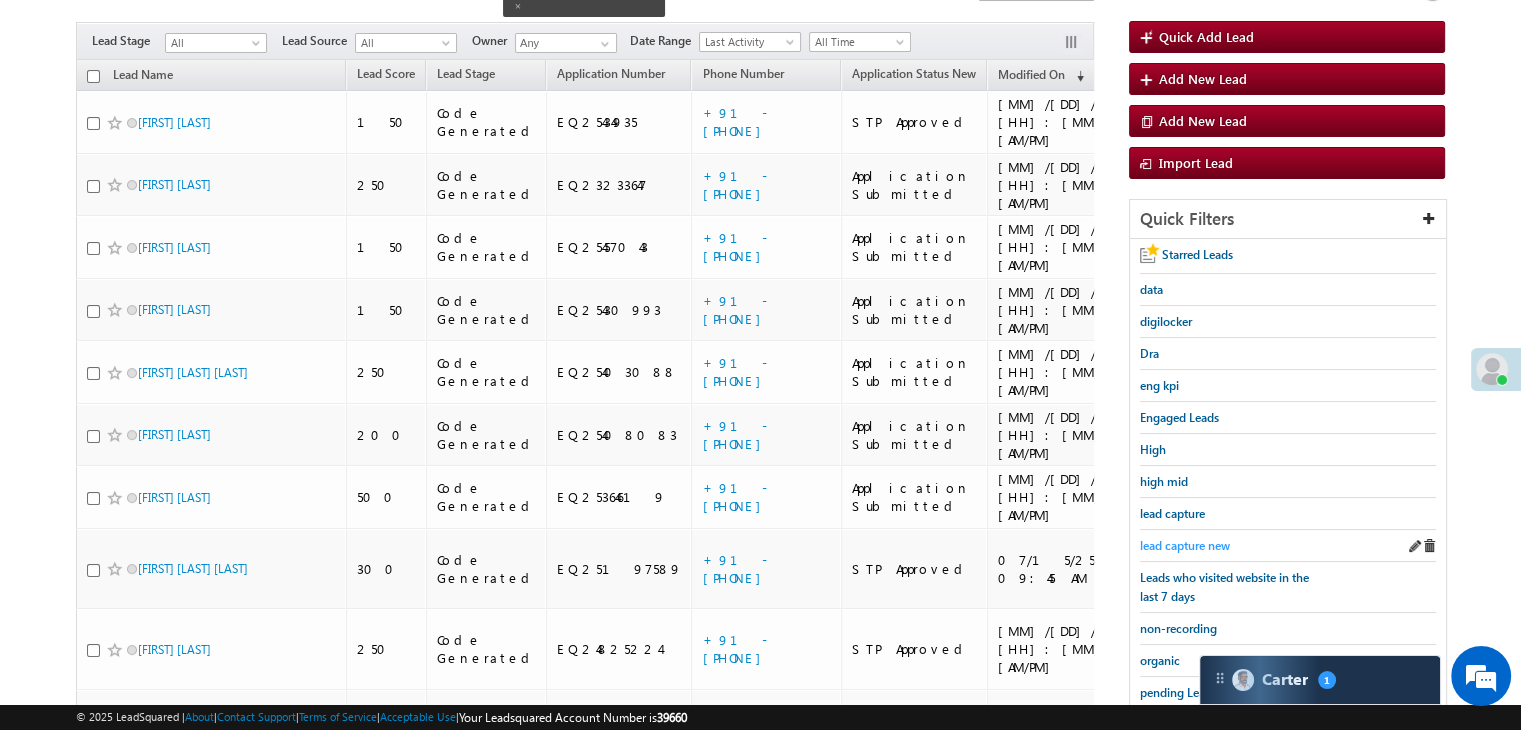 click on "lead capture new" at bounding box center [1185, 545] 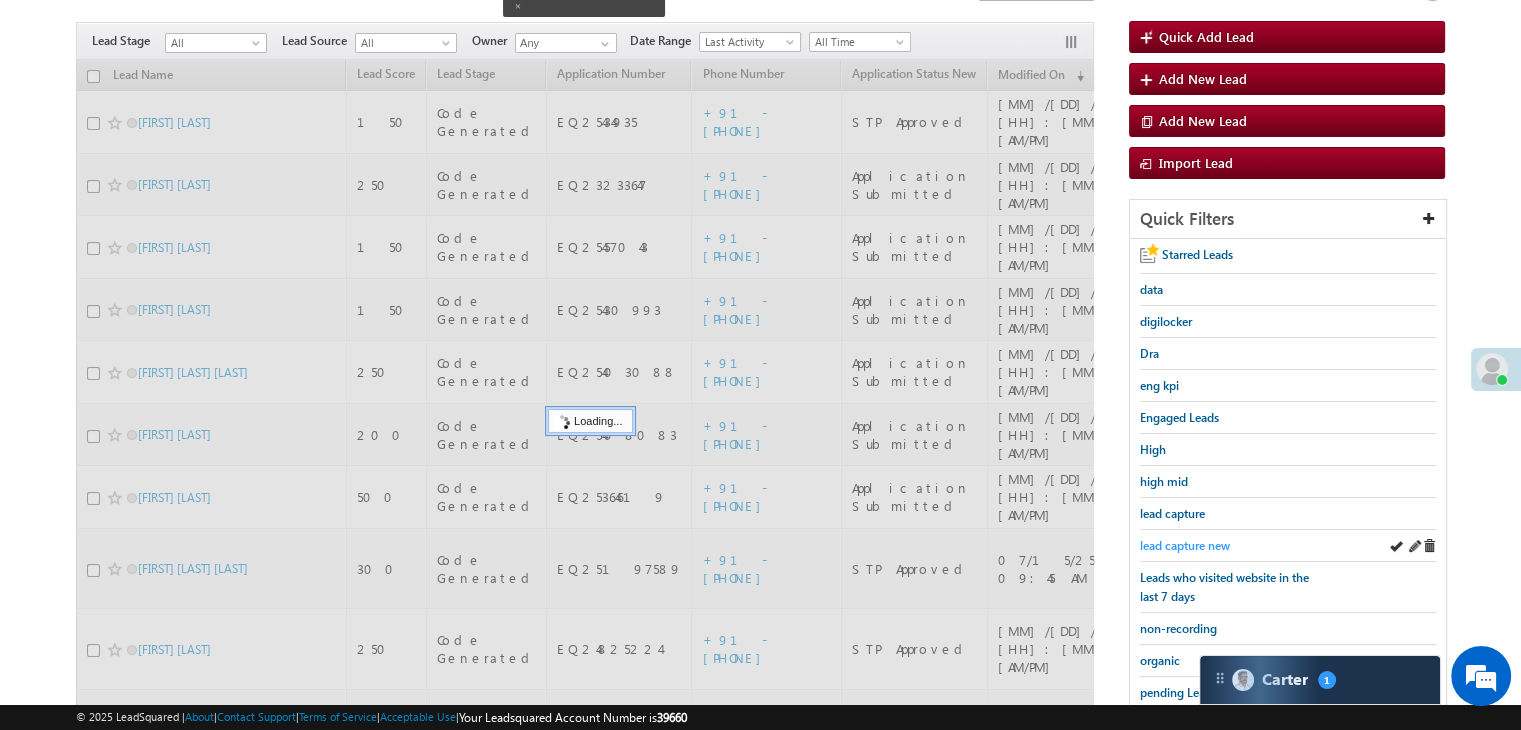 click on "lead capture new" at bounding box center [1185, 545] 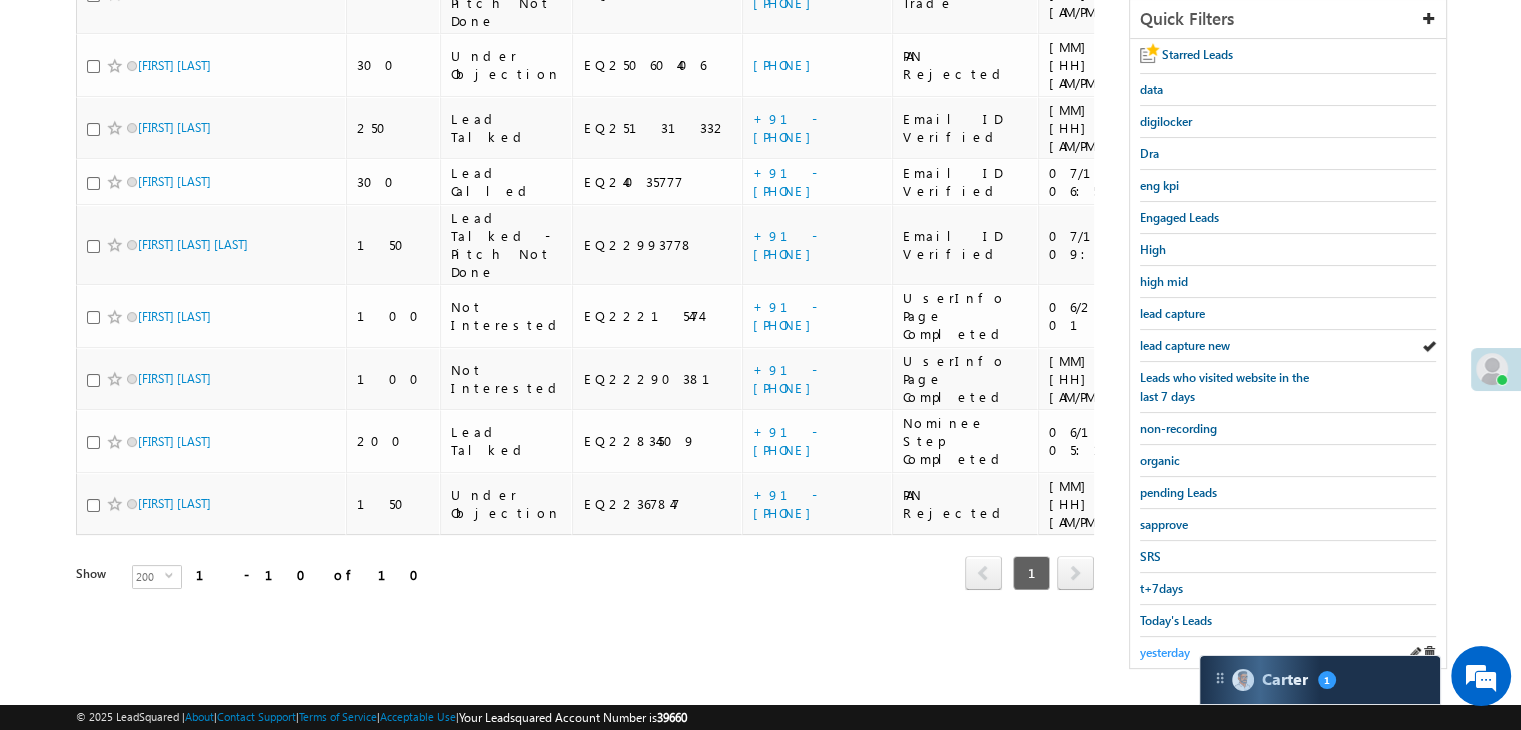 click on "yesterday" at bounding box center (1165, 652) 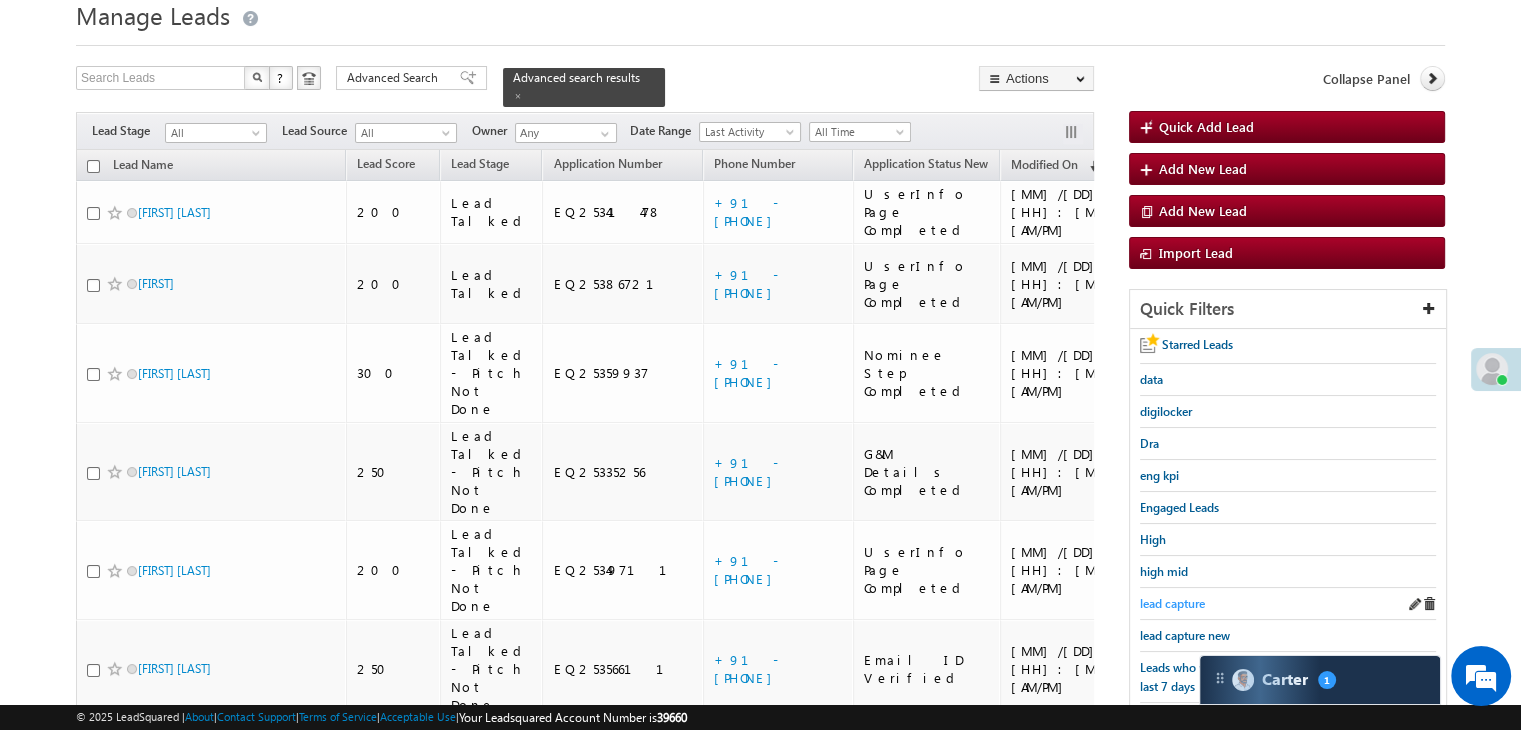 scroll, scrollTop: 0, scrollLeft: 0, axis: both 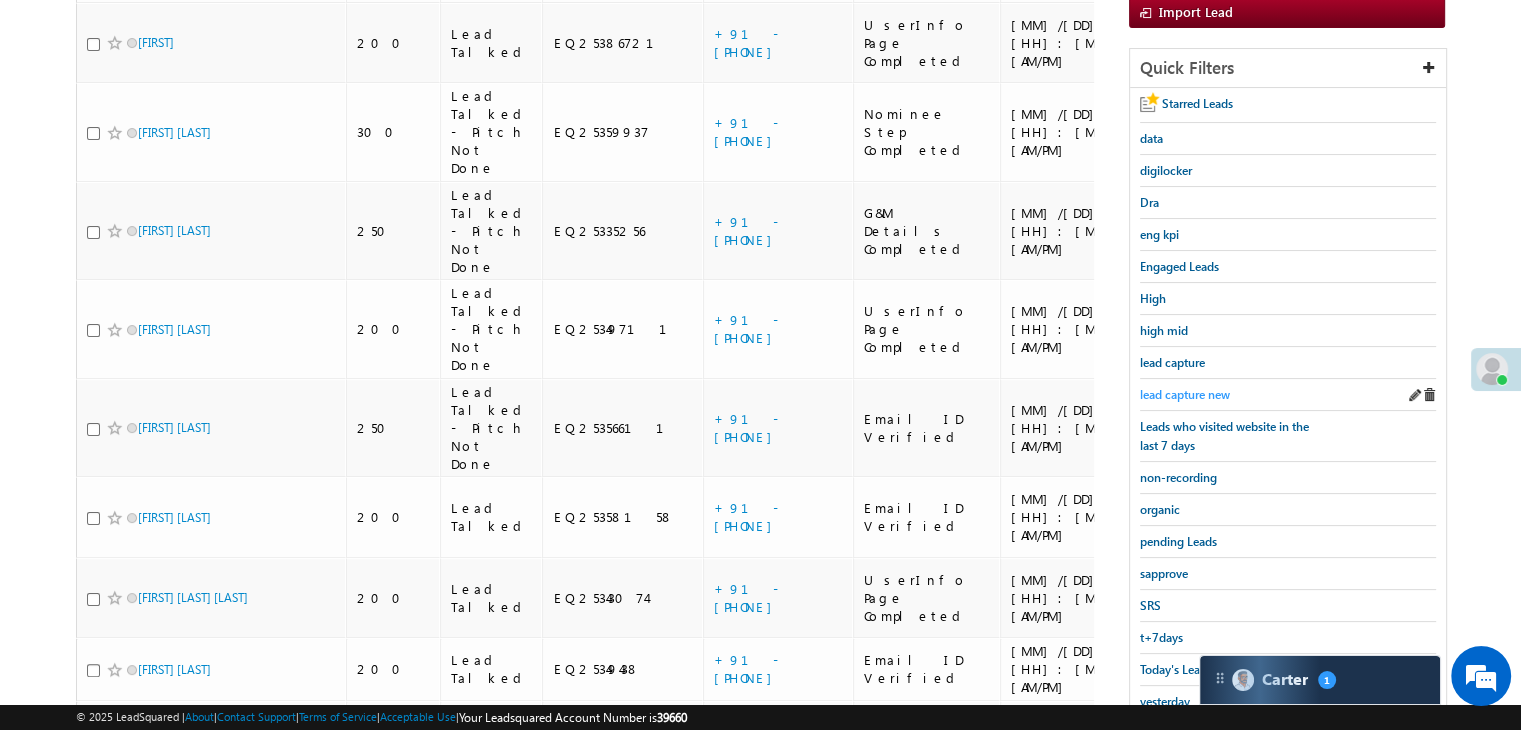 click on "lead capture new" at bounding box center [1185, 394] 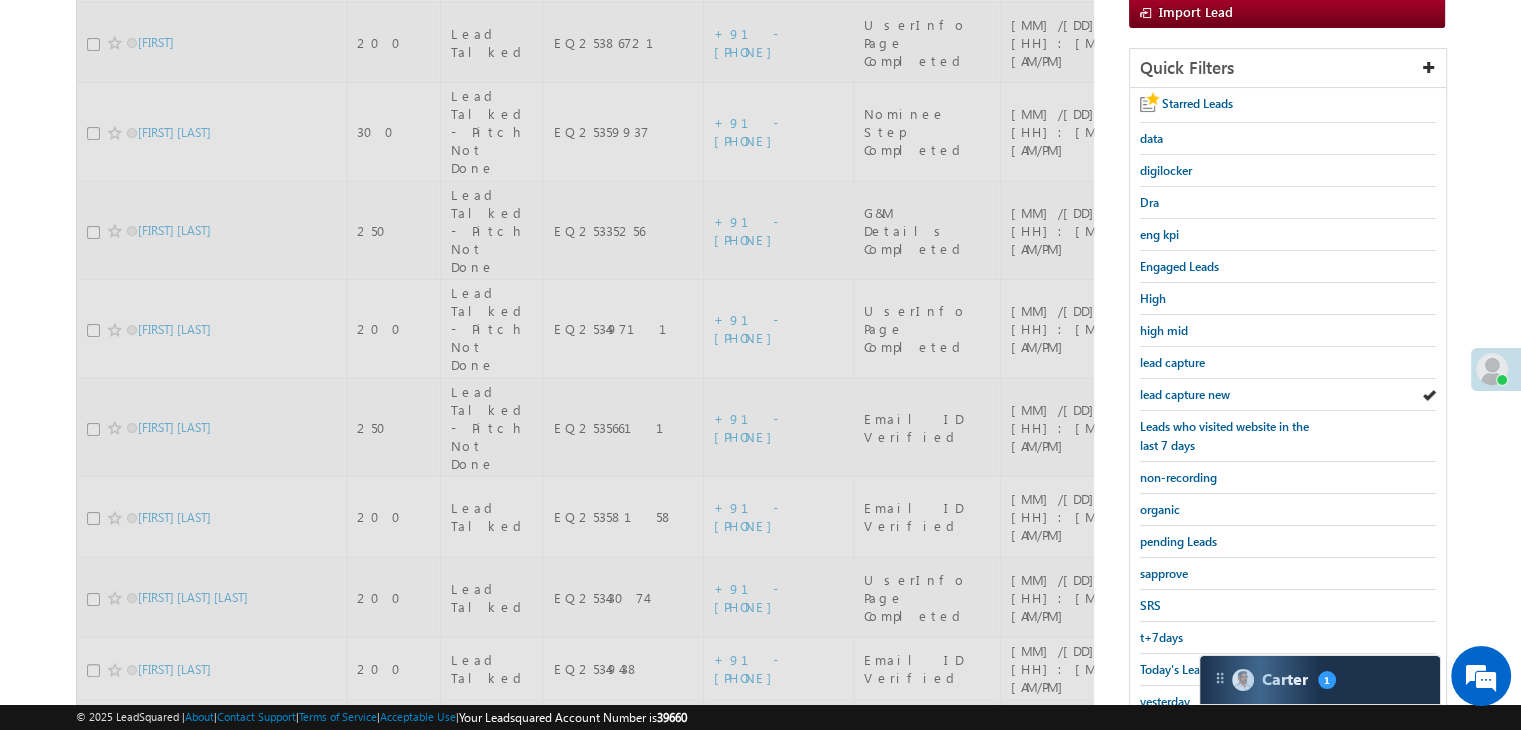 scroll, scrollTop: 114, scrollLeft: 0, axis: vertical 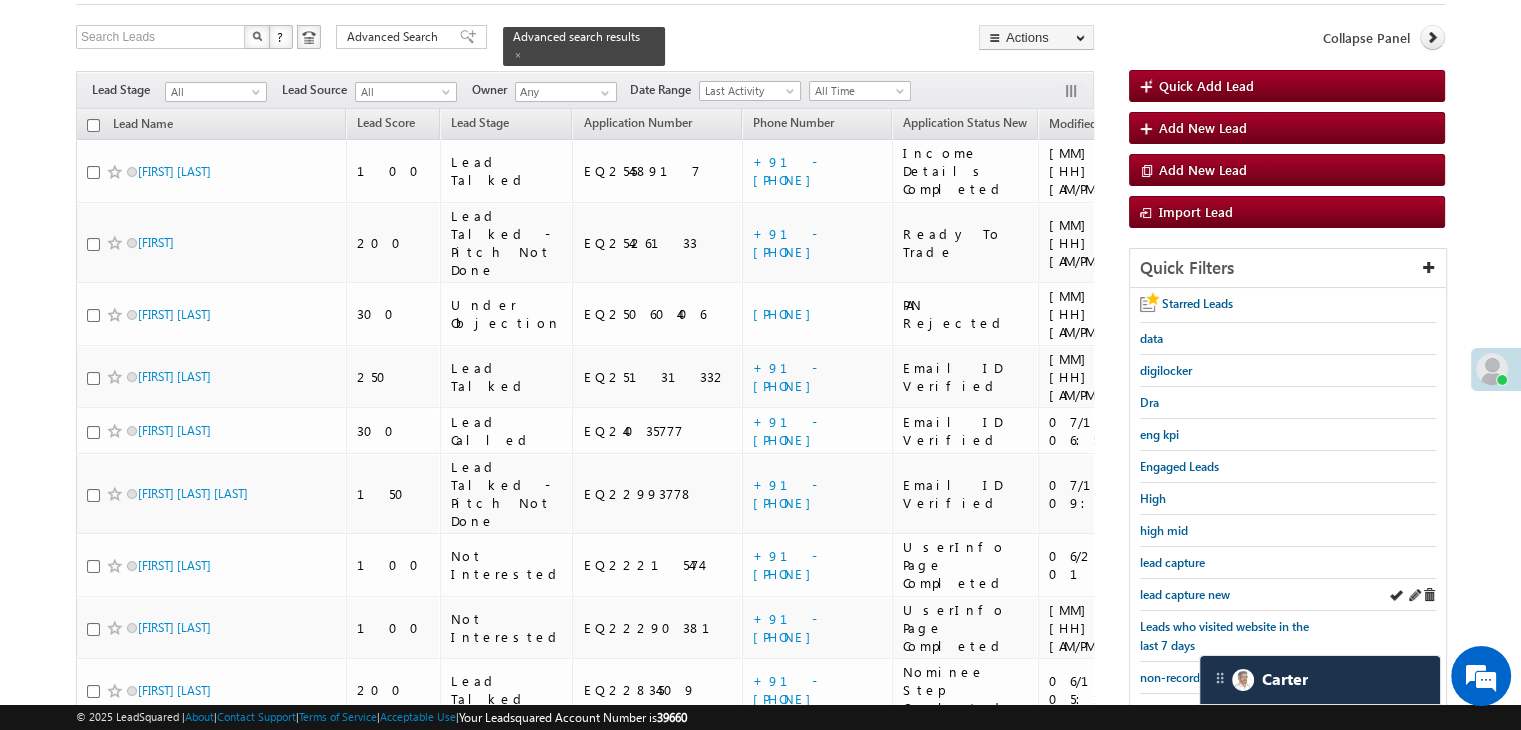click on "lead capture new" at bounding box center (1288, 595) 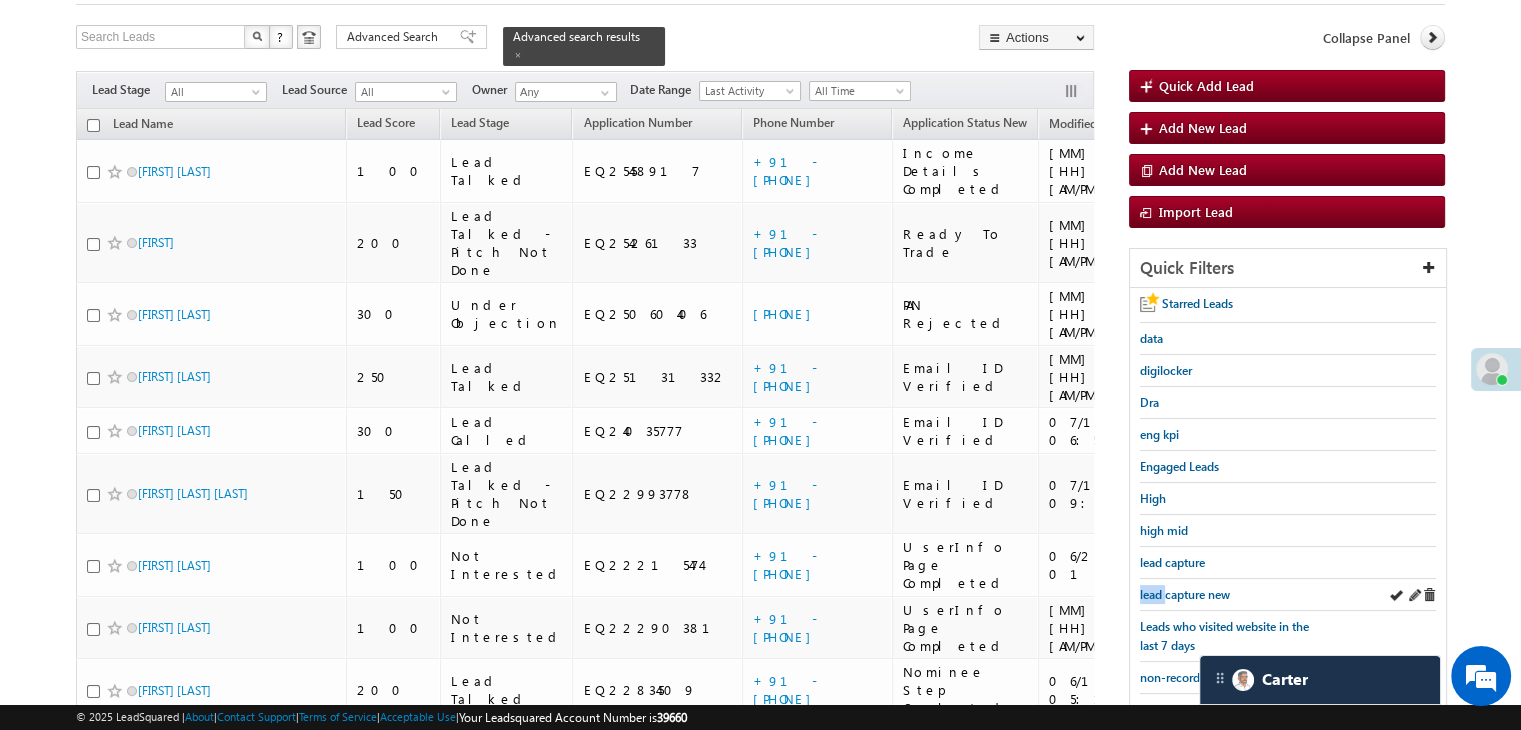 click on "lead capture new" at bounding box center (1288, 595) 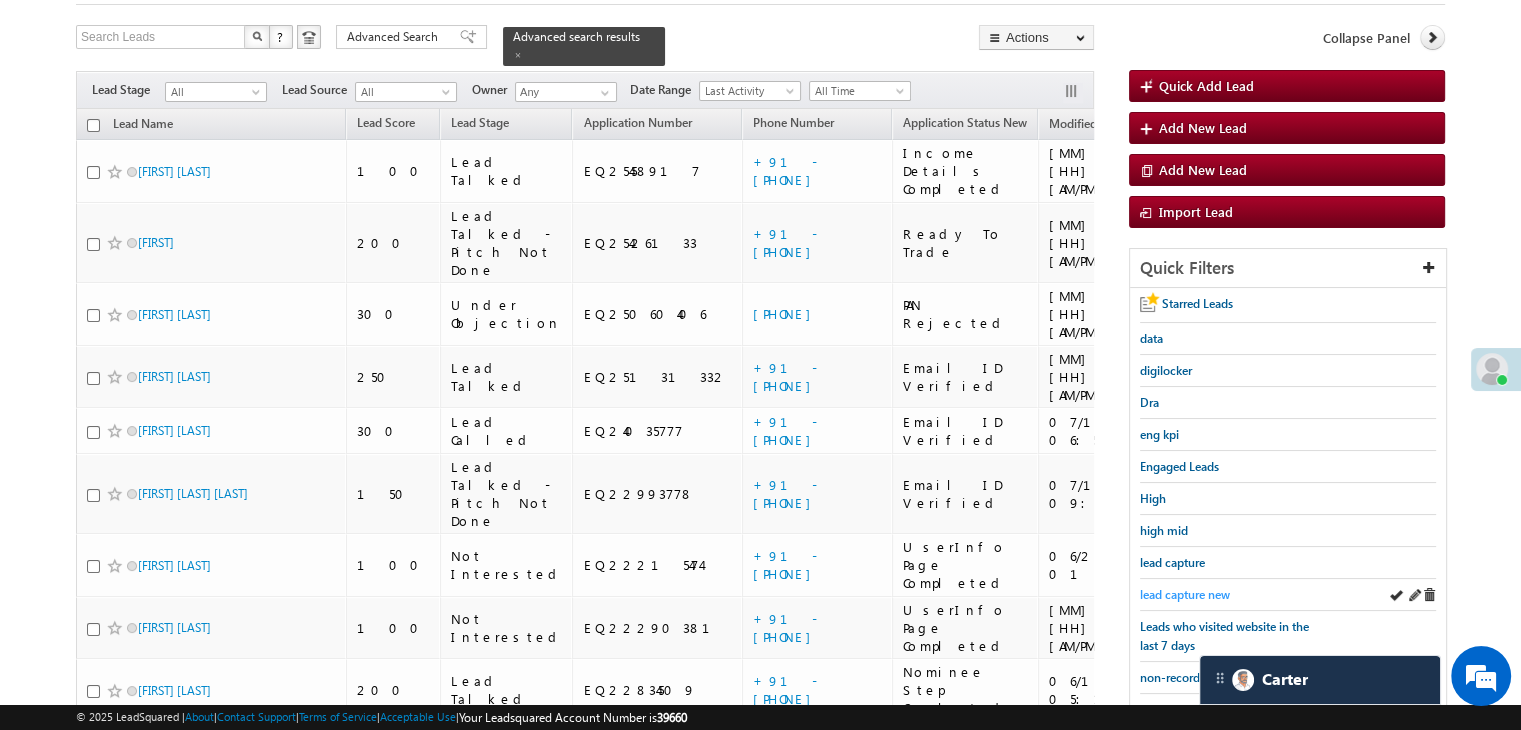 click on "lead capture new" at bounding box center (1185, 594) 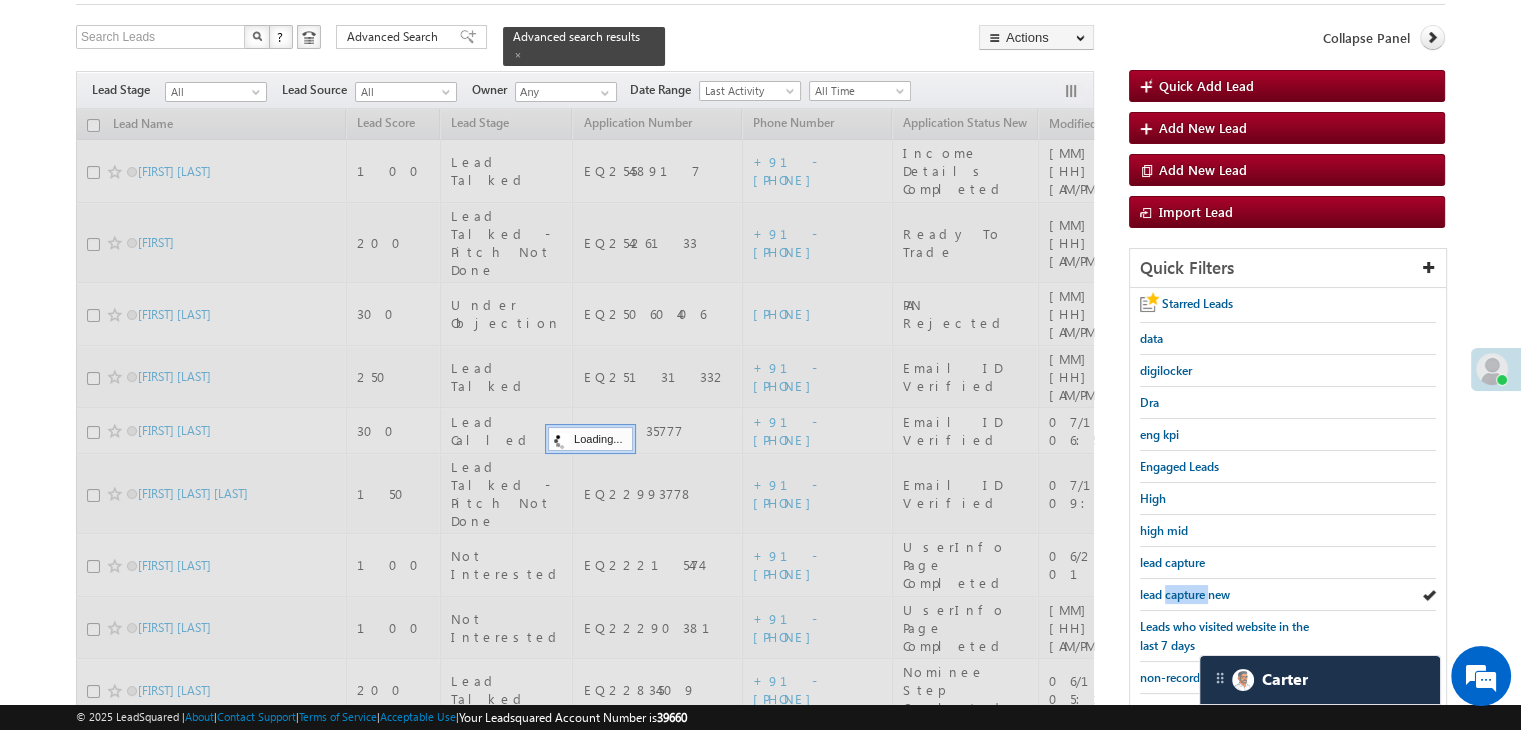 click on "lead capture new" at bounding box center [1185, 594] 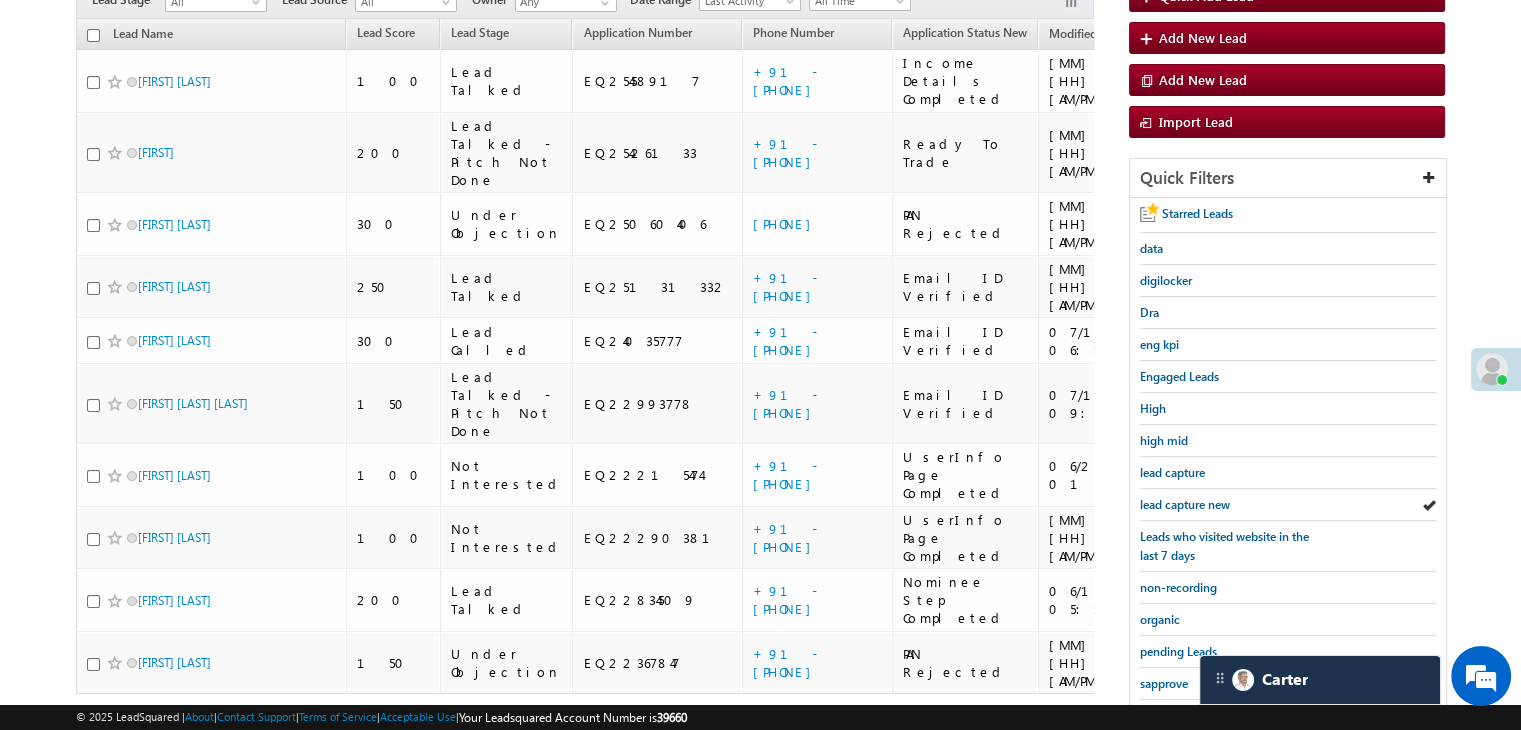 scroll, scrollTop: 363, scrollLeft: 0, axis: vertical 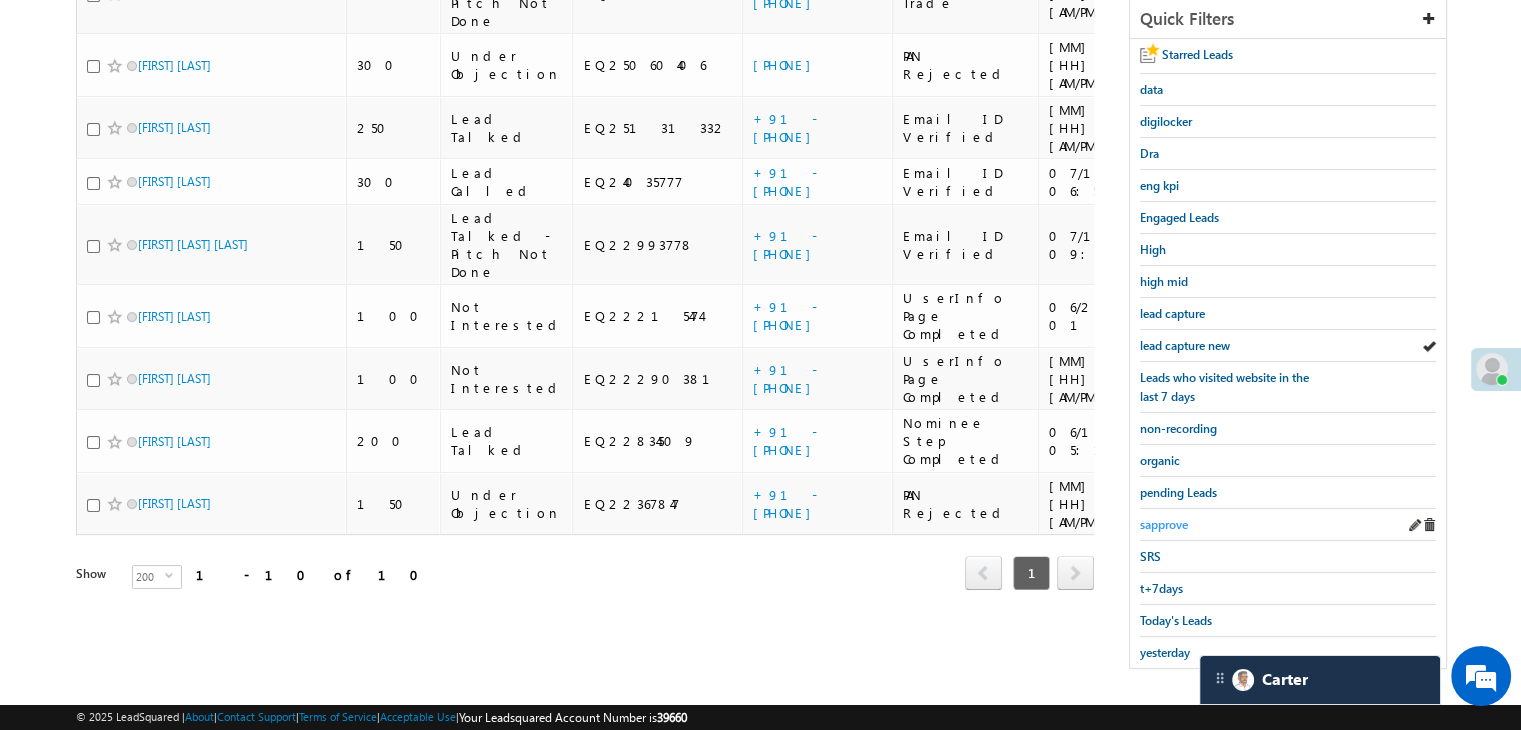 click on "sapprove" at bounding box center (1164, 524) 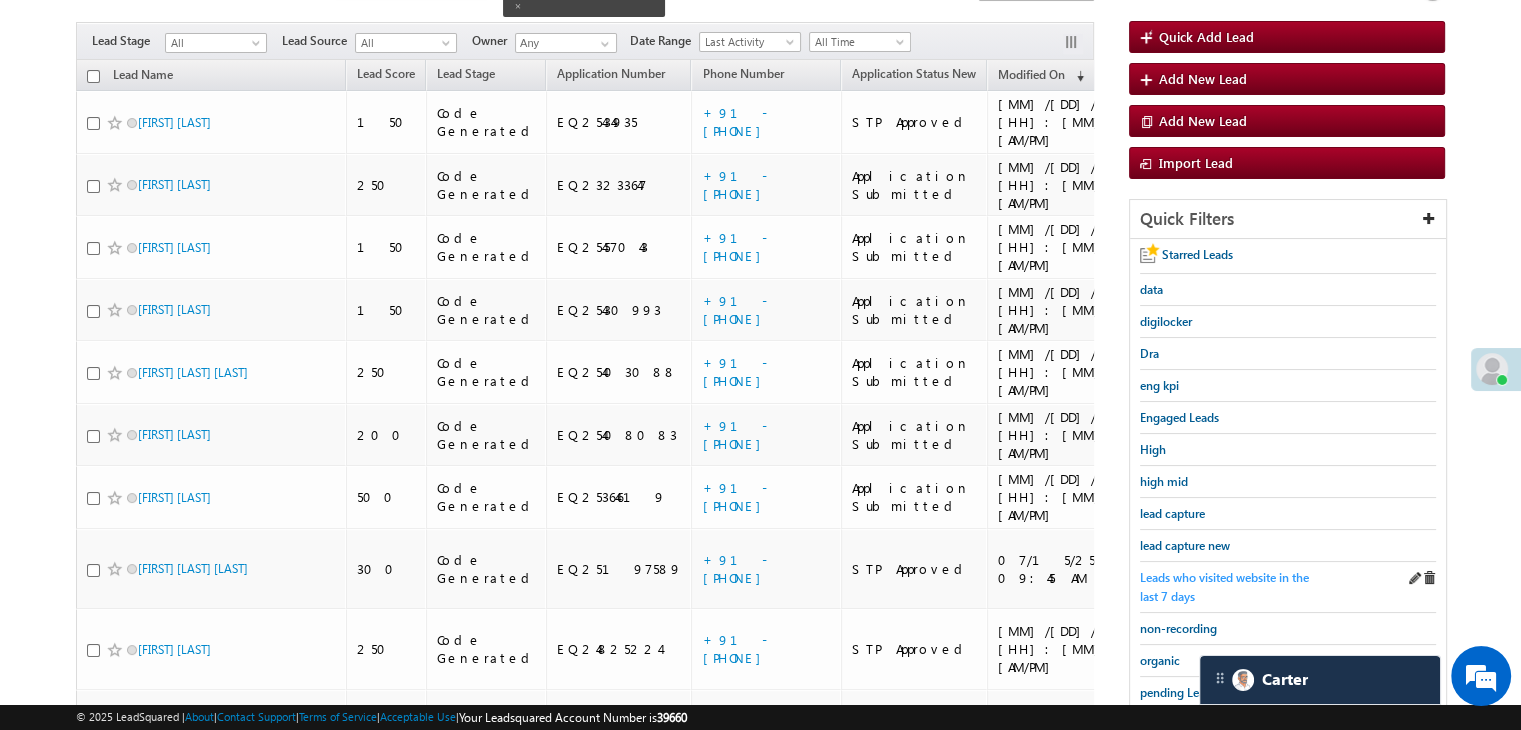 scroll, scrollTop: 263, scrollLeft: 0, axis: vertical 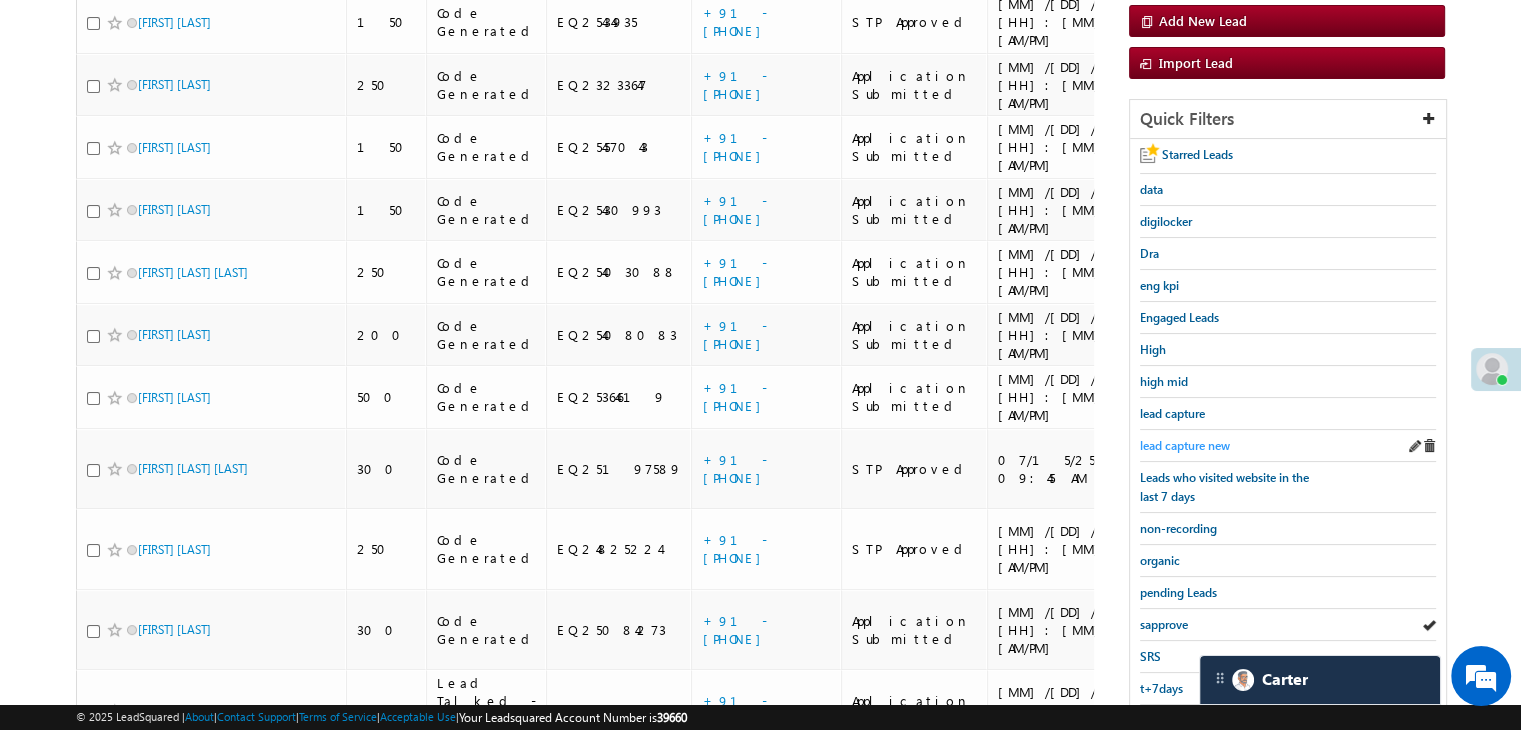 click on "lead capture new" at bounding box center (1185, 445) 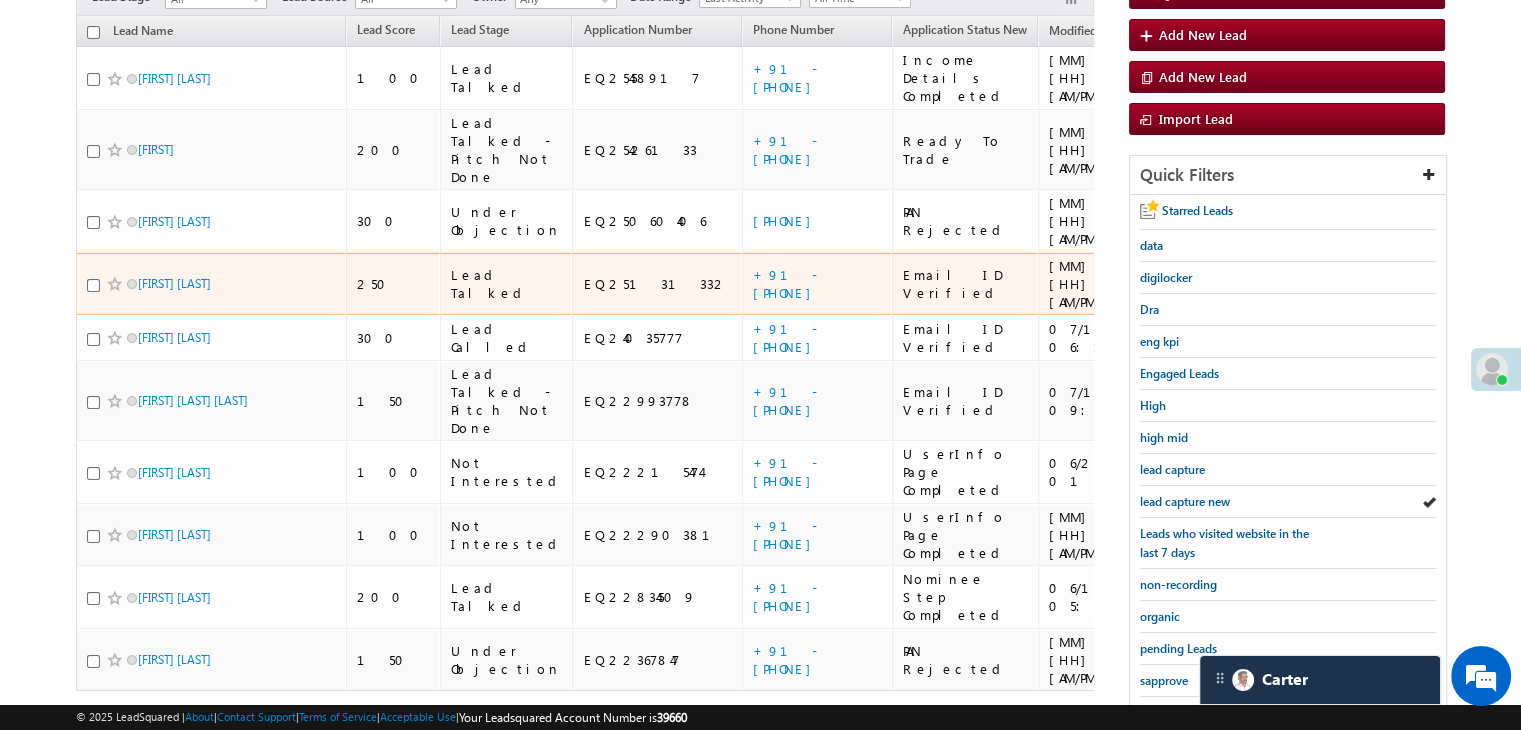 scroll, scrollTop: 163, scrollLeft: 0, axis: vertical 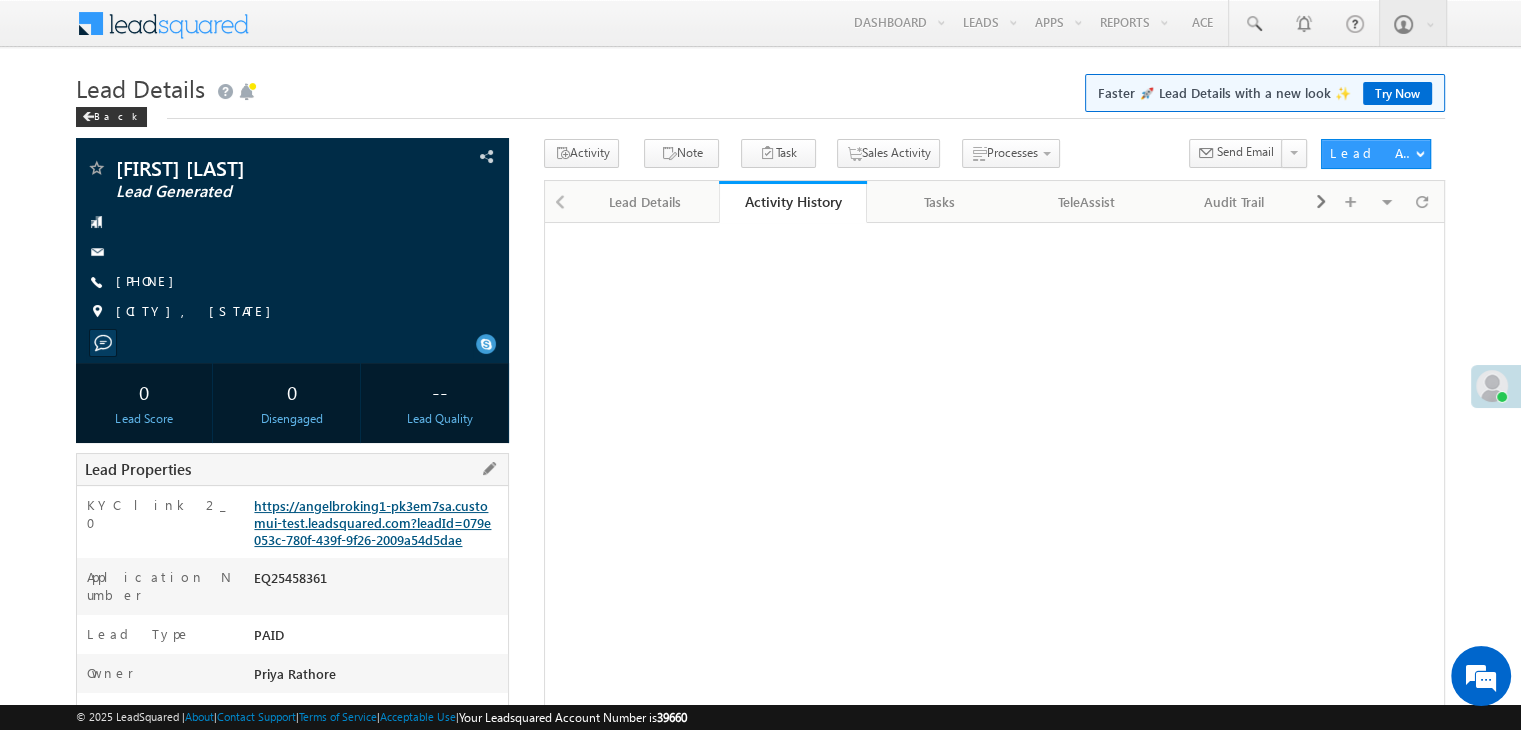 click on "https://angelbroking1-pk3em7sa.customui-test.leadsquared.com?leadId=079e053c-780f-439f-9f26-2009a54d5dae" at bounding box center (372, 522) 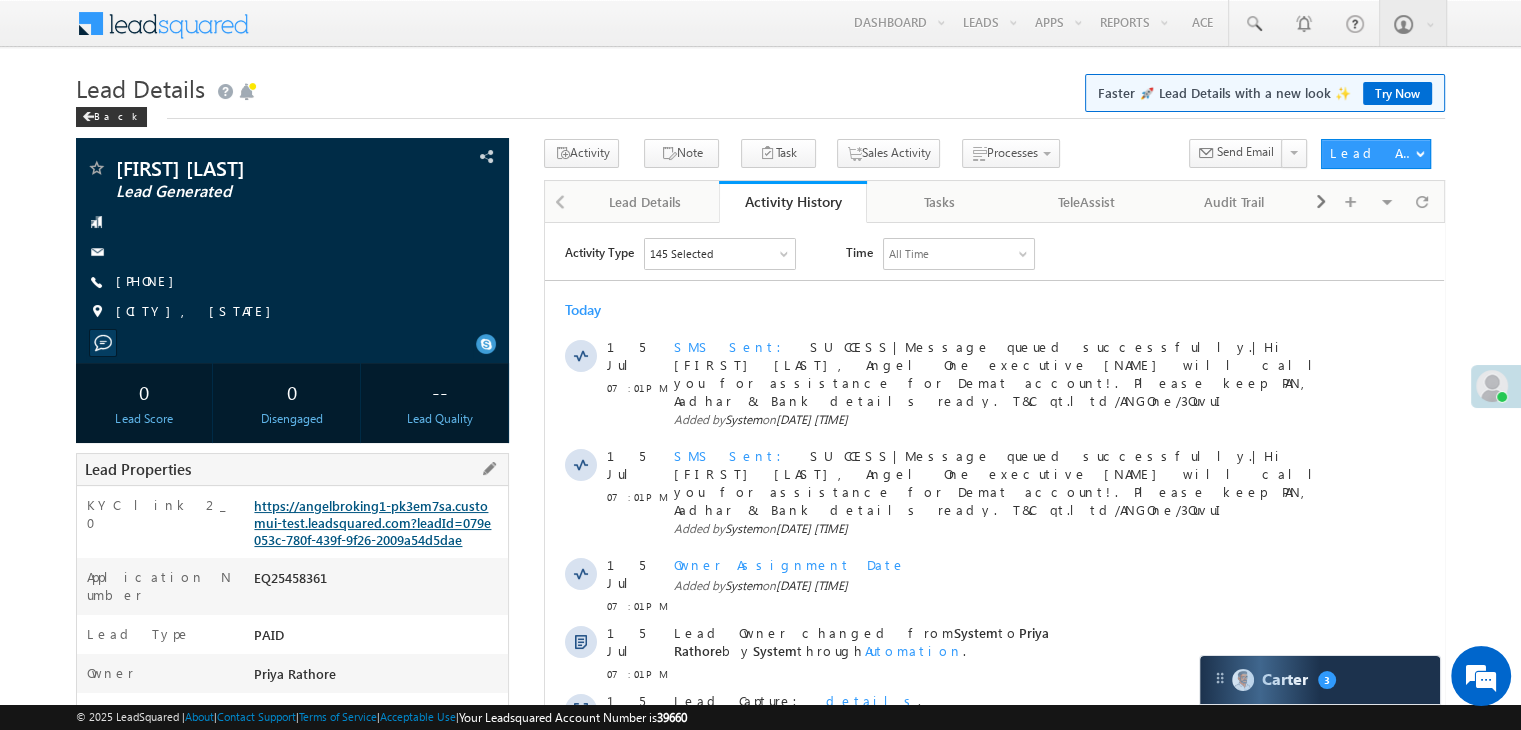 scroll, scrollTop: 0, scrollLeft: 0, axis: both 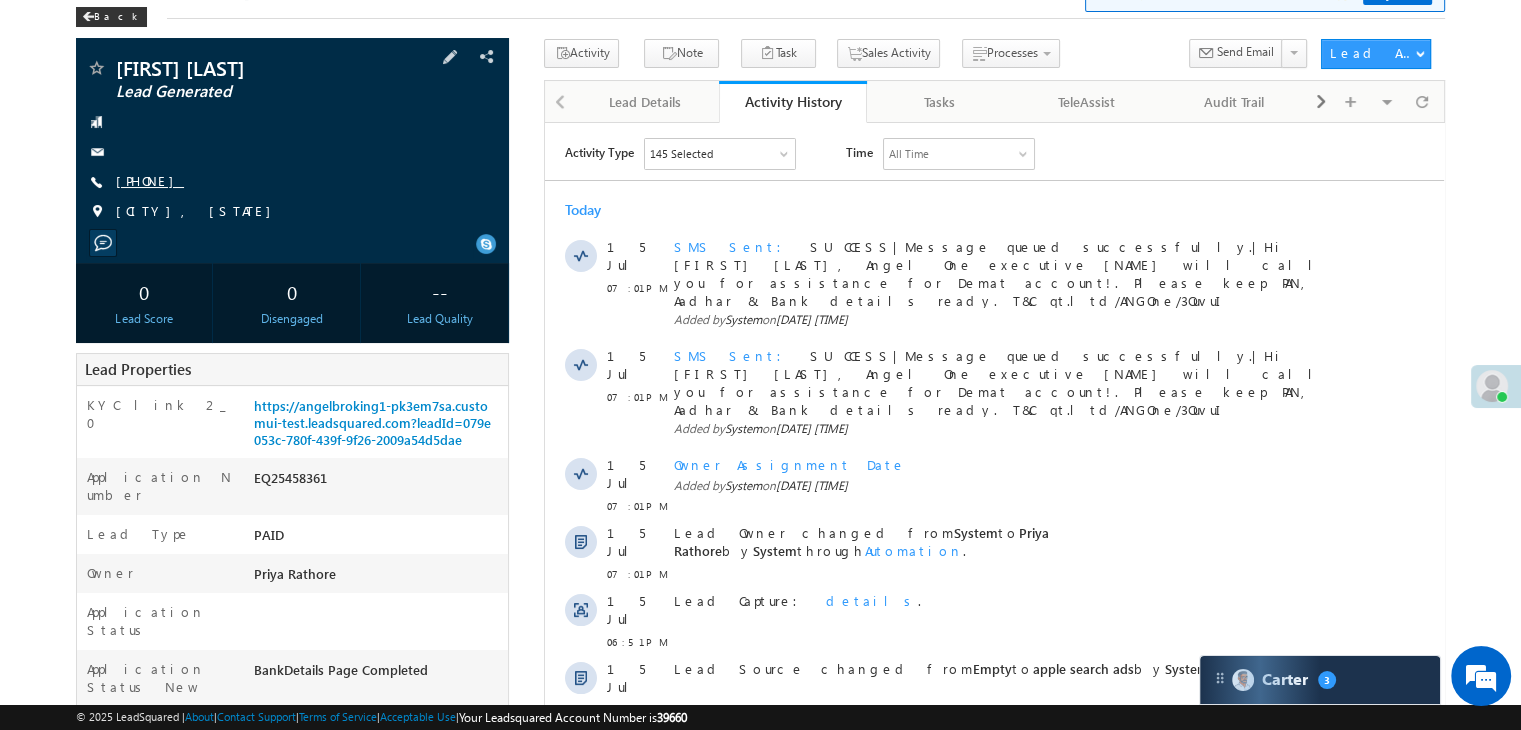 click on "+91-9884072187" at bounding box center [150, 180] 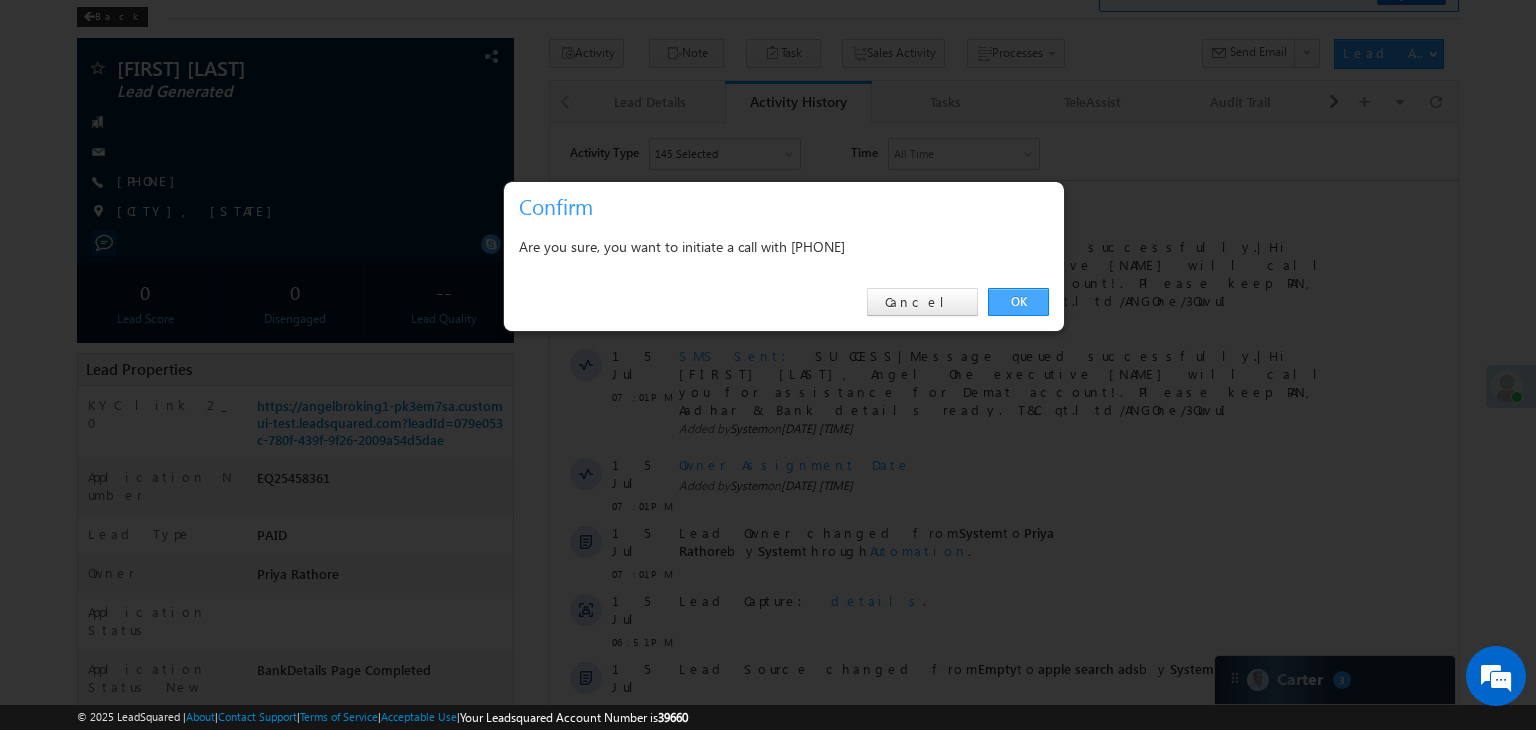 click on "OK" at bounding box center (1018, 302) 